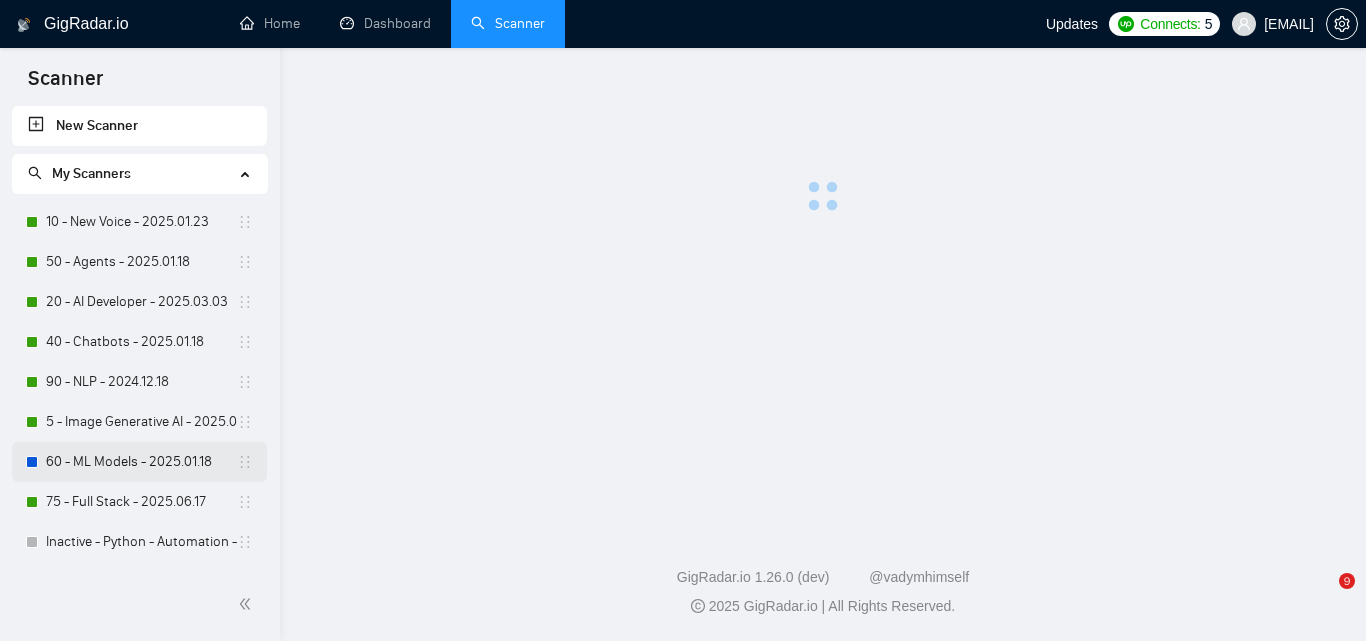 scroll, scrollTop: 0, scrollLeft: 0, axis: both 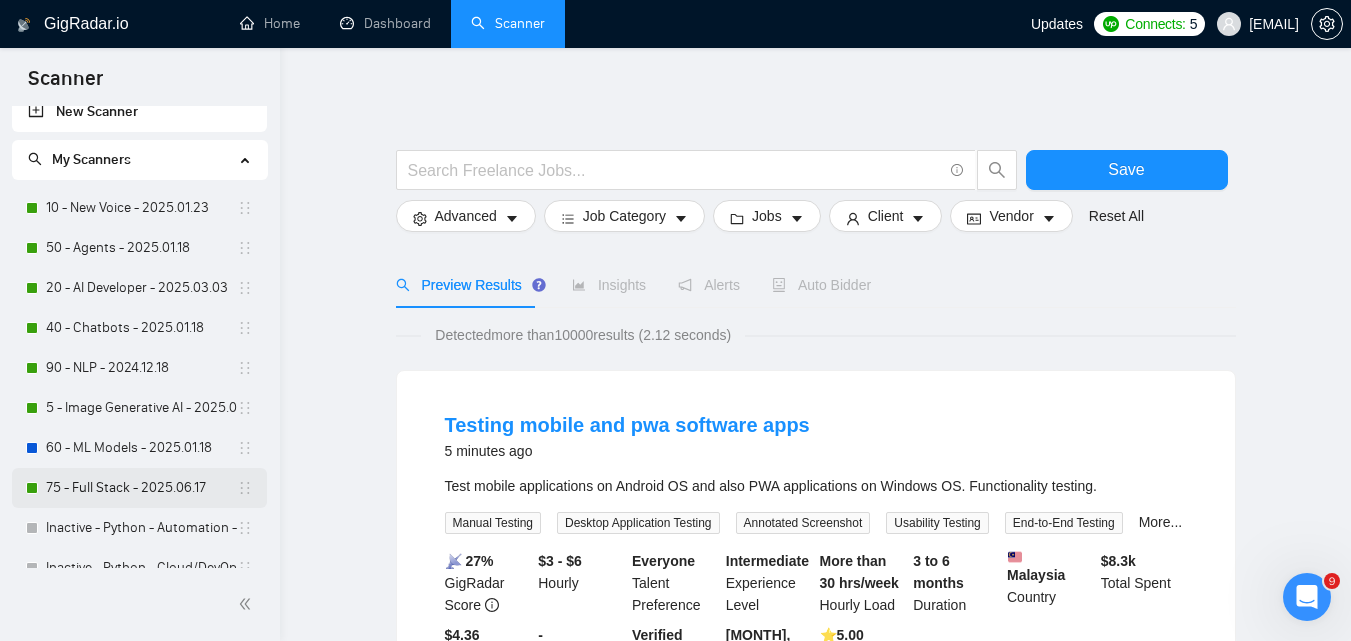 click on "75 - Full Stack - 2025.06.17" at bounding box center (141, 488) 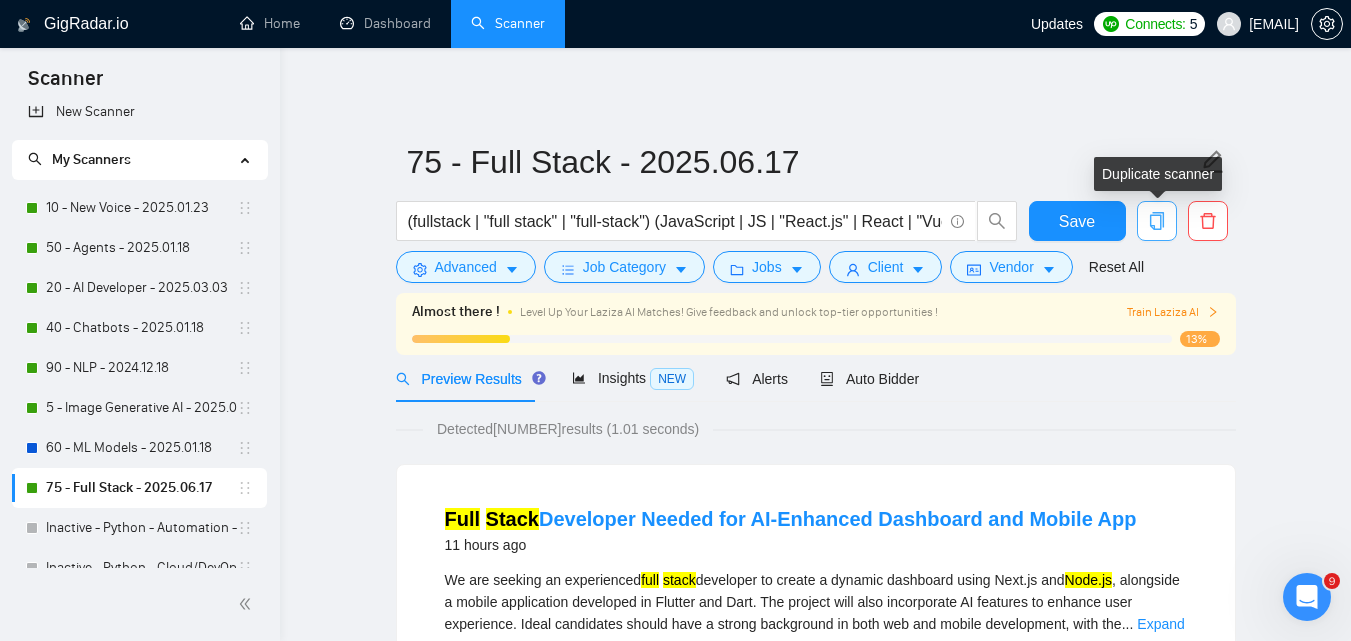 click 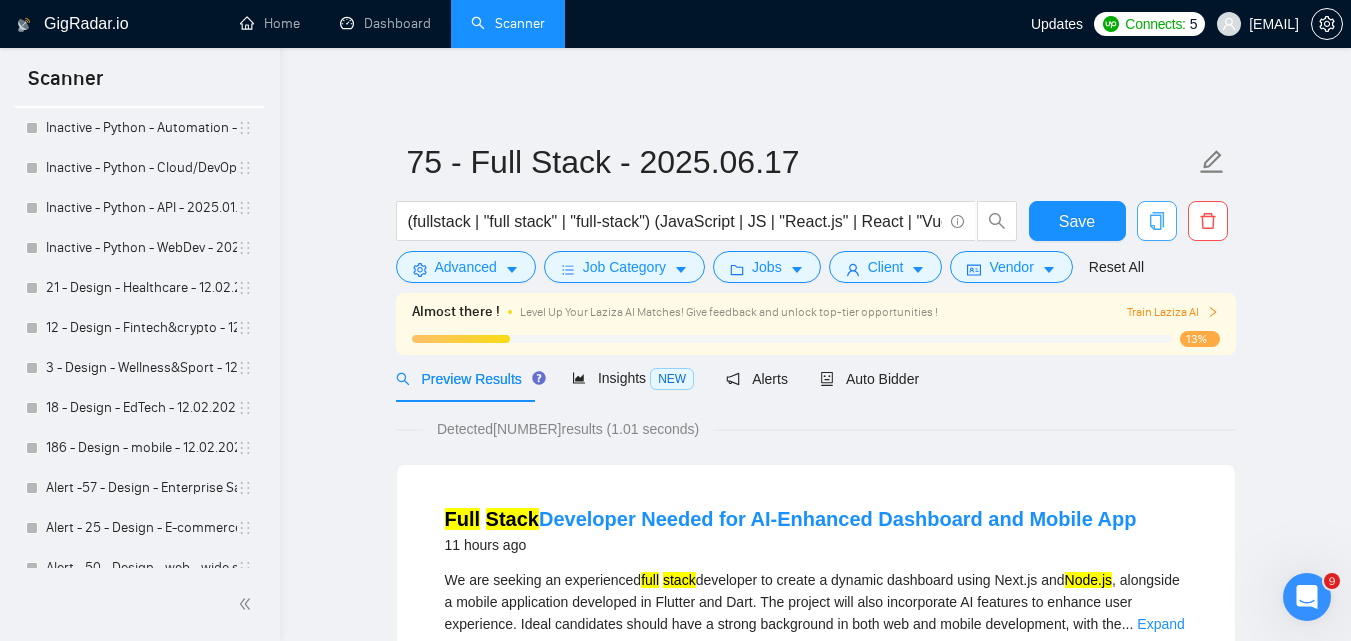 scroll, scrollTop: 214, scrollLeft: 0, axis: vertical 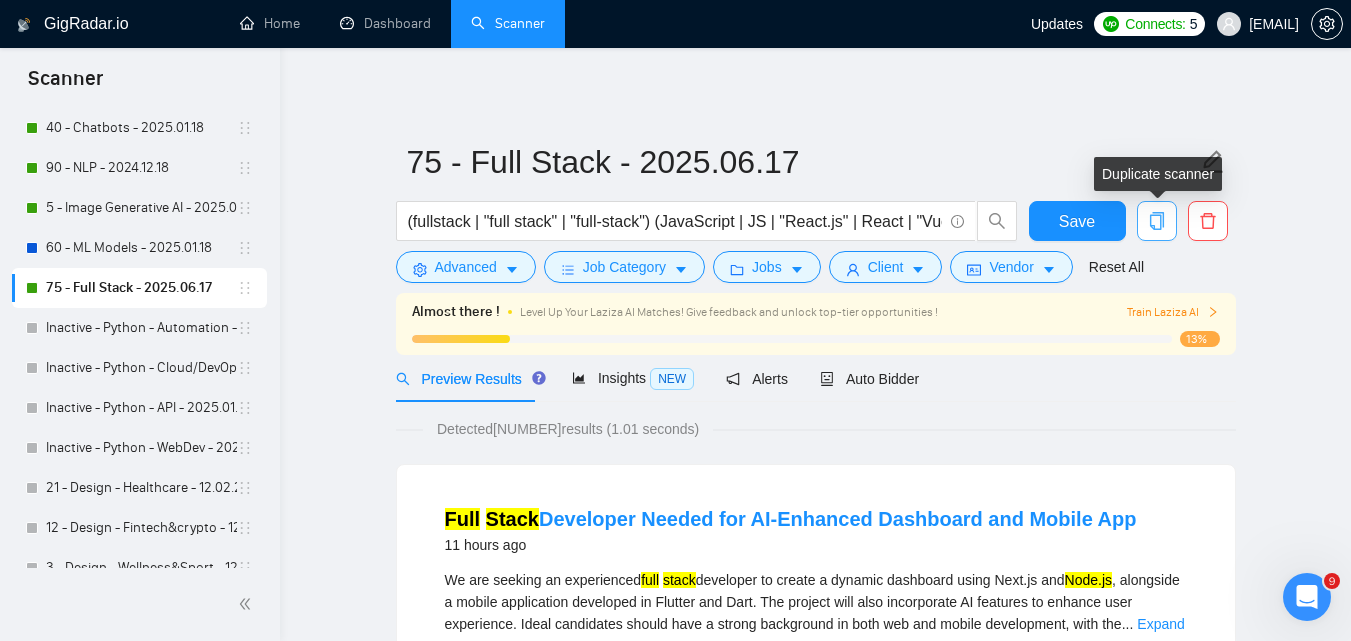 click 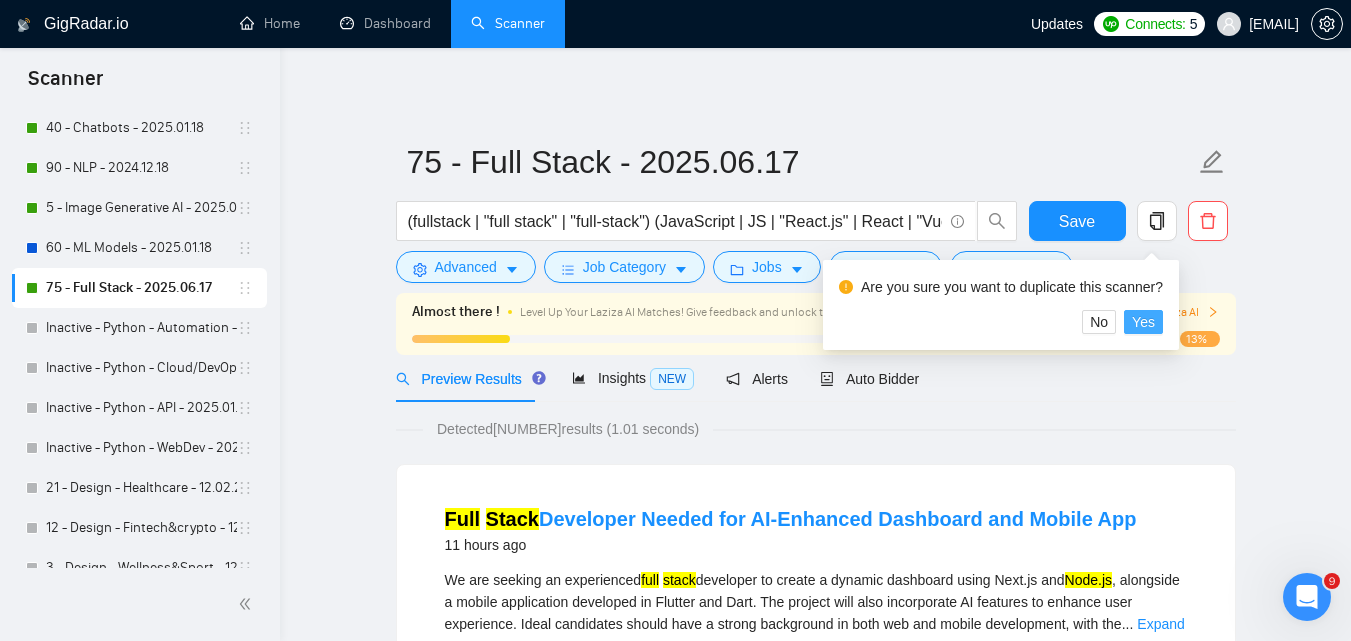 click on "Yes" at bounding box center [1143, 322] 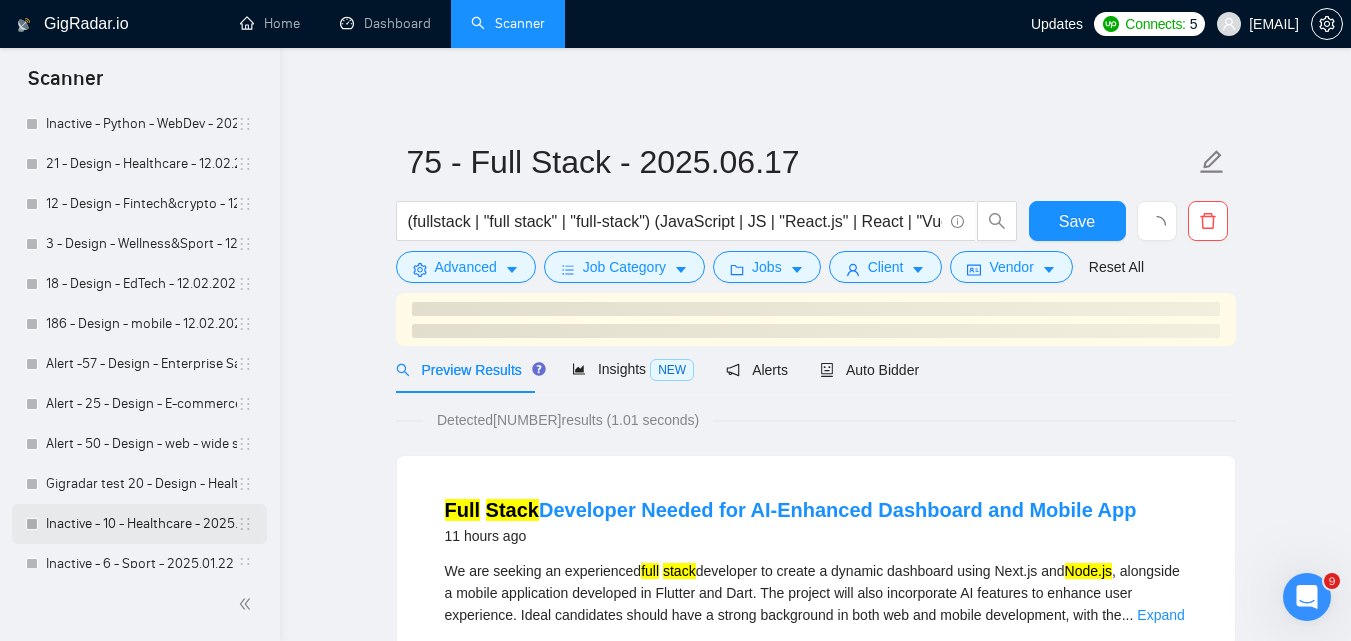 scroll, scrollTop: 714, scrollLeft: 0, axis: vertical 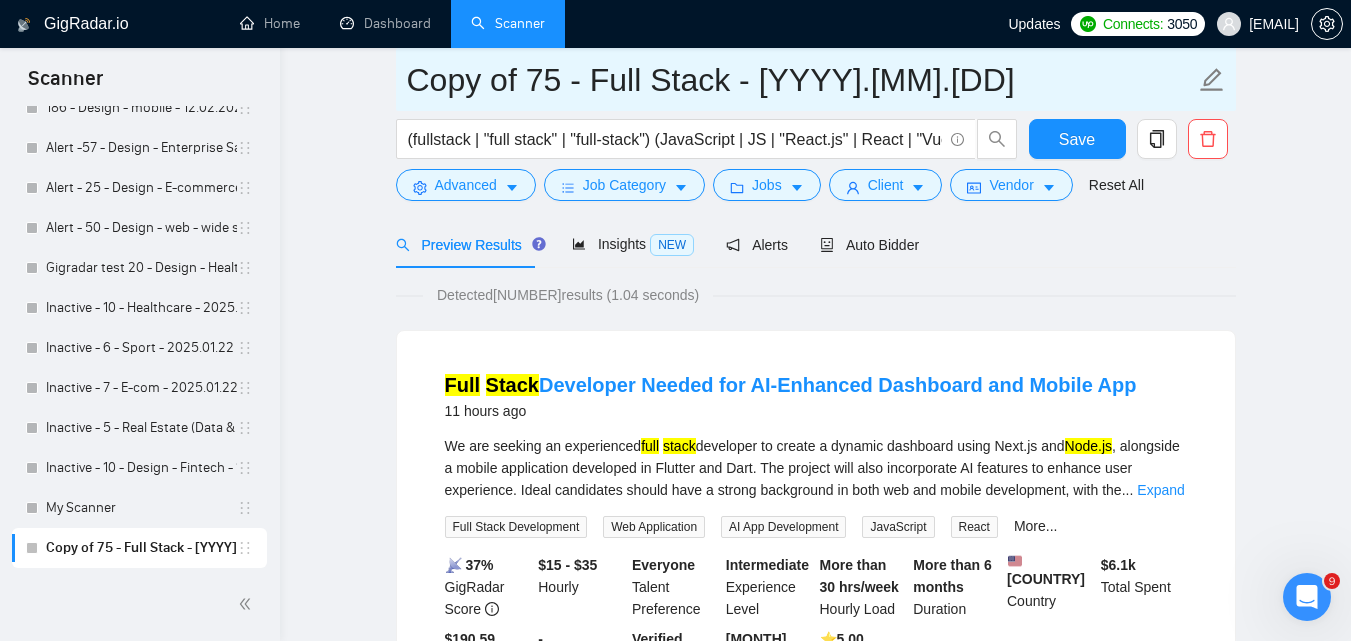 click on "Copy of 75 - Full Stack - [YYYY].[MM].[DD]" at bounding box center (801, 80) 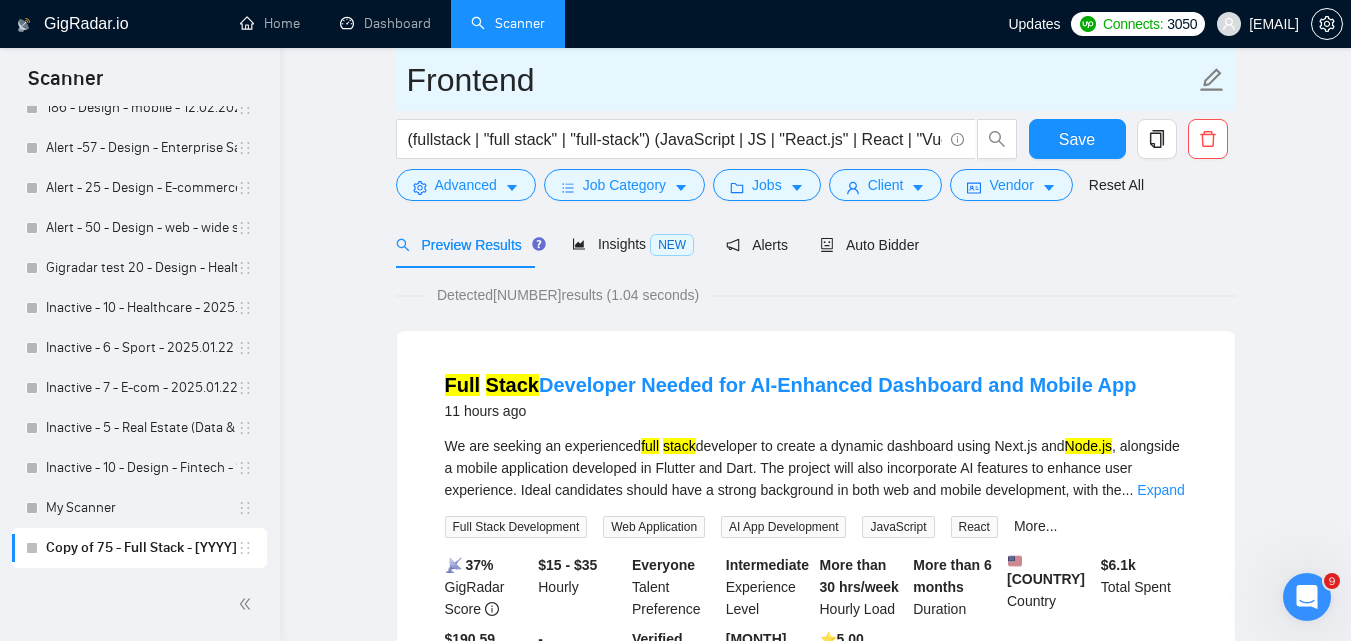 click on "Frontend" at bounding box center (801, 80) 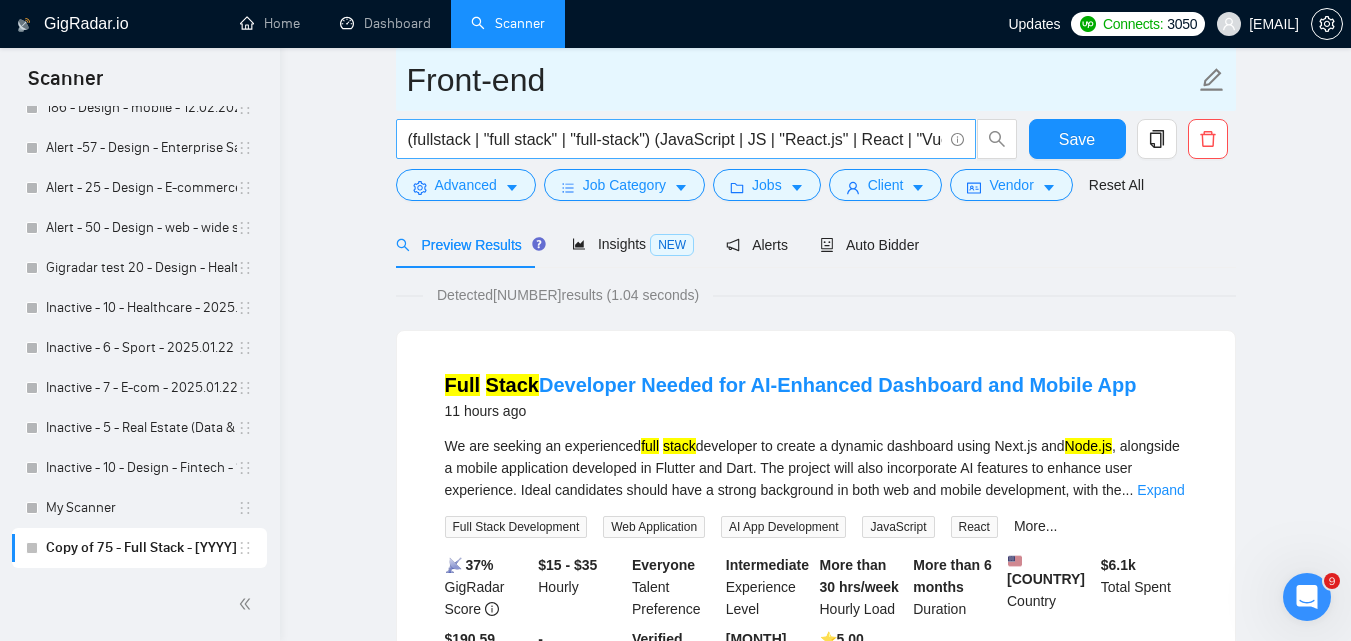 type on "Front-end" 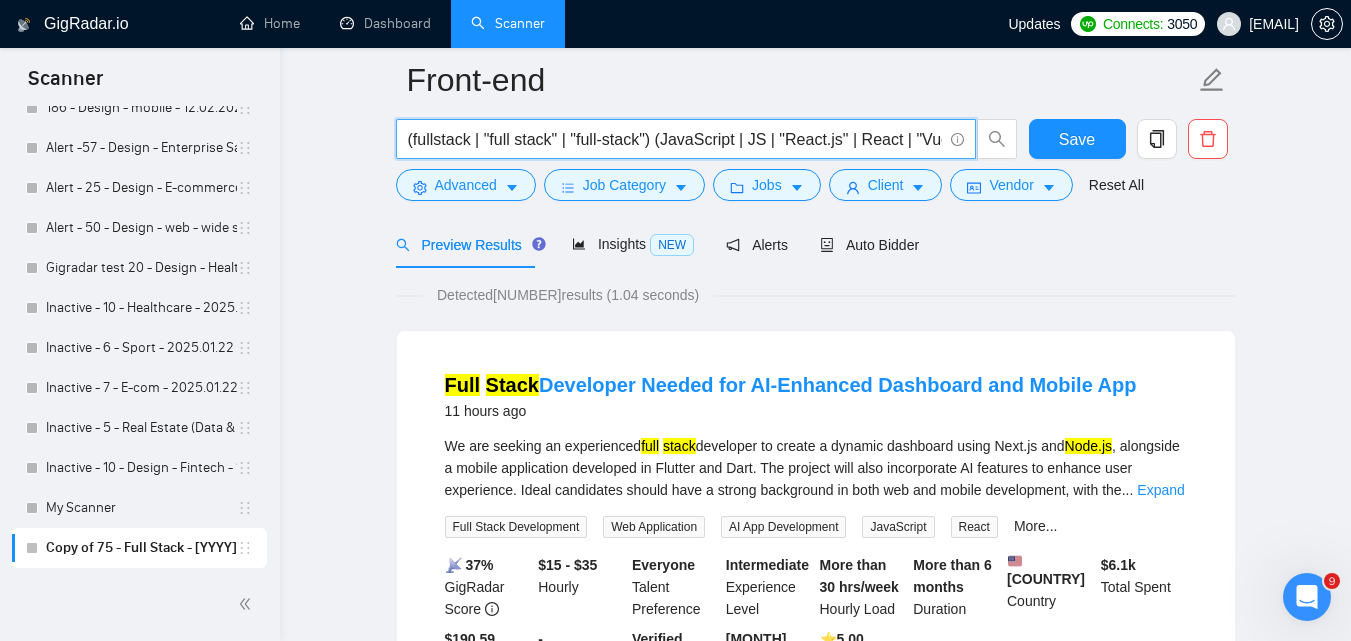 click on "(fullstack | "full stack" | "full-stack") (JavaScript | JS | "React.js" | React | "Vue.js" | Vue | Angular | TypeScript | AdonisJS | Yii2 | Laravel | Django | Flask | Gin | Apollo | Lambda | ECS | S3 | K8S | "Node.js" | Node | PHP | Python | MySQL | PostgreSQL | MongoDB | Redis | DynamoDB | "API Integration" | REST | GraphQL | Firebase | Stripe | PayPal | Twilio | "Google Maps" | AWS | GCP | Docker | Kubernetes | "CI/CD" | "github actions" | CircleCI | UI | Tailwind | CSS | Bootstrap | "Material UI" | Ant | HTML5 | CSS3 | Webpack | Vite | Rollup | Jest | Cypress | PHPUnit)" at bounding box center (675, 139) 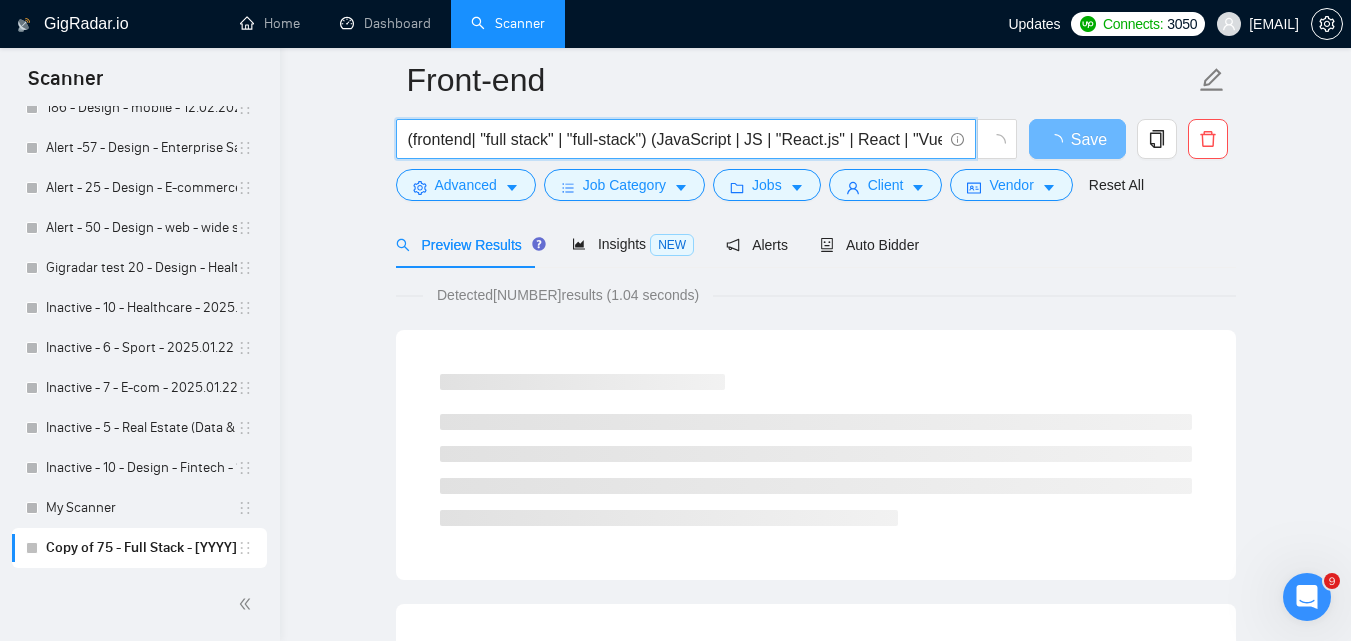 drag, startPoint x: 488, startPoint y: 139, endPoint x: 550, endPoint y: 138, distance: 62.008064 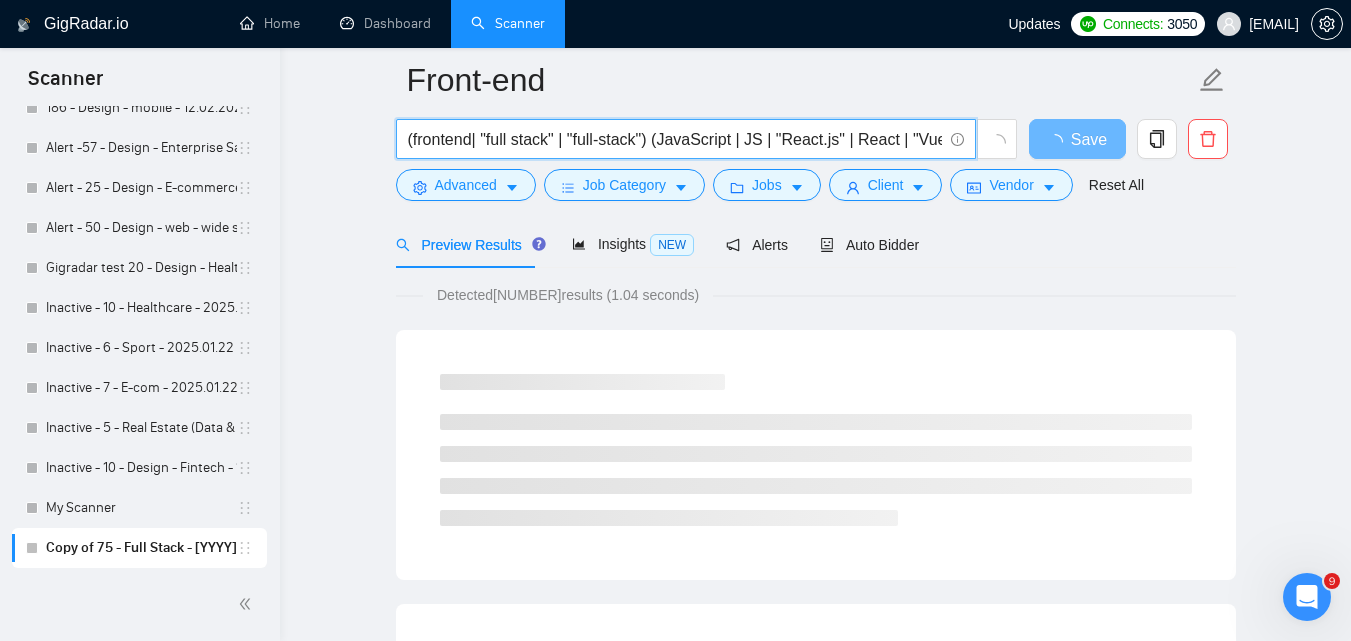 click on "(frontend| "full stack" | "full-stack") (JavaScript | JS | "React.js" | React | "Vue.js" | Vue | Angular | TypeScript | AdonisJS | Yii2 | Laravel | Django | Flask | Gin | Apollo | Lambda | ECS | S3 | K8S | "Node.js" | Node | PHP | Python | MySQL | PostgreSQL | MongoDB | Redis | DynamoDB | "API Integration" | REST | GraphQL | Firebase | Stripe | PayPal | Twilio | "Google Maps" | AWS | GCP | Docker | Kubernetes | "CI/CD" | "github actions" | CircleCI | UI | Tailwind | CSS | Bootstrap | "Material UI" | Ant | HTML5 | CSS3 | Webpack | Vite | Rollup | Jest | Cypress | PHPUnit)" at bounding box center (675, 139) 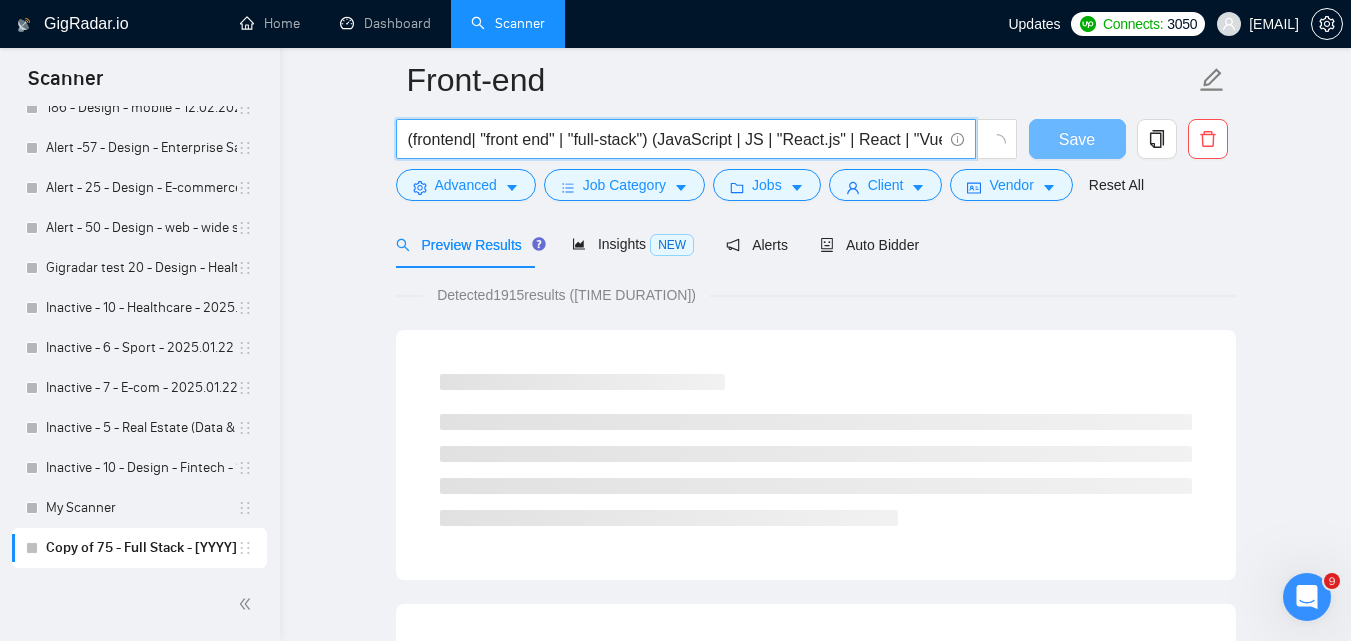 click on "(frontend| "front end" | "full-stack") (JavaScript | JS | "React.js" | React | "Vue.js" | Vue | Angular | TypeScript | AdonisJS | Yii2 | Laravel | Django | Flask | Gin | Apollo | Lambda | ECS | S3 | K8S | "Node.js" | Node | PHP | Python | MySQL | PostgreSQL | MongoDB | Redis | DynamoDB | "API Integration" | REST | GraphQL | Firebase | Stripe | PayPal | Twilio | "Google Maps" | AWS | GCP | Docker | Kubernetes | "CI/CD" | "github actions" | CircleCI | UI | Tailwind | CSS | Bootstrap | "Material UI" | Ant | HTML5 | CSS3 | Webpack | Vite | Rollup | Jest | Cypress | PHPUnit)" at bounding box center (675, 139) 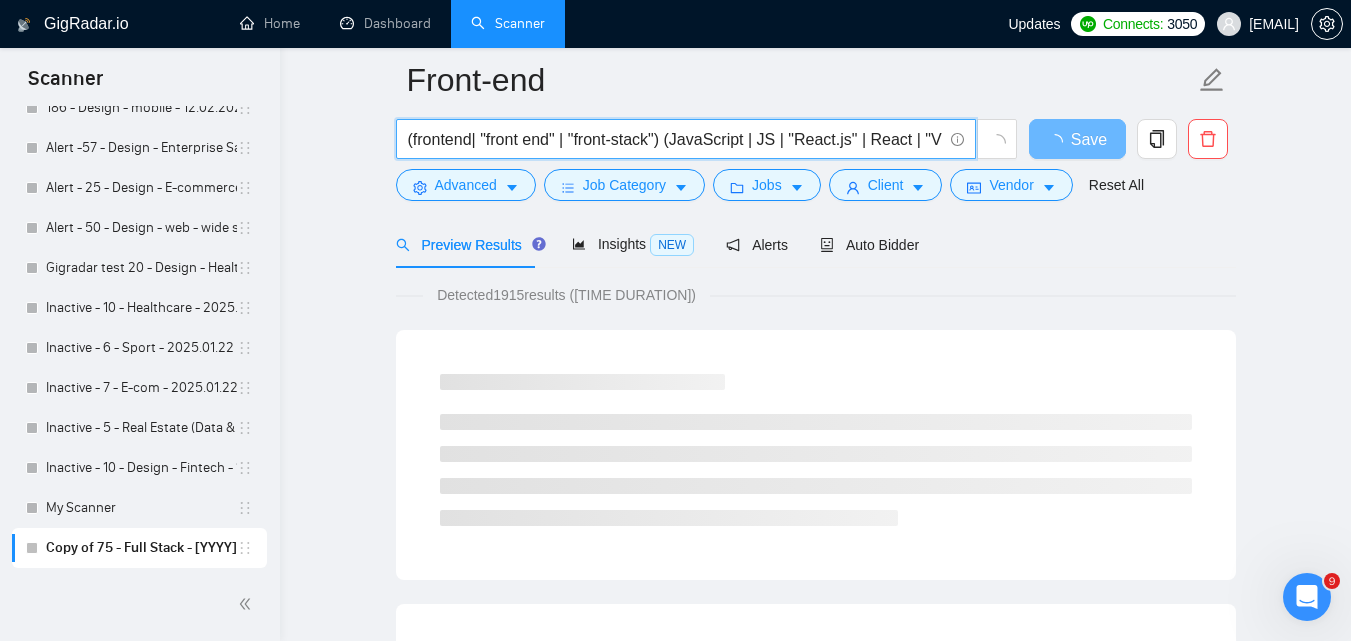 click on "(frontend| "front end" | "front-stack") (JavaScript | JS | "React.js" | React | "Vue.js" | Vue | Angular | TypeScript | AdonisJS | Yii2 | Laravel | Django | Flask | Gin | Apollo | Lambda | ECS | S3 | K8S | "Node.js" | Node | PHP | Python | MySQL | PostgreSQL | MongoDB | Redis | DynamoDB | "API Integration" | REST | GraphQL | Firebase | Stripe | PayPal | Twilio | "Google Maps" | AWS | GCP | Docker | Kubernetes | "CI/CD" | "github actions" | CircleCI | UI | Tailwind | CSS | Bootstrap | "Material UI" | Ant | HTML5 | CSS3 | Webpack | Vite | Rollup | Jest | Cypress | PHPUnit)" at bounding box center (675, 139) 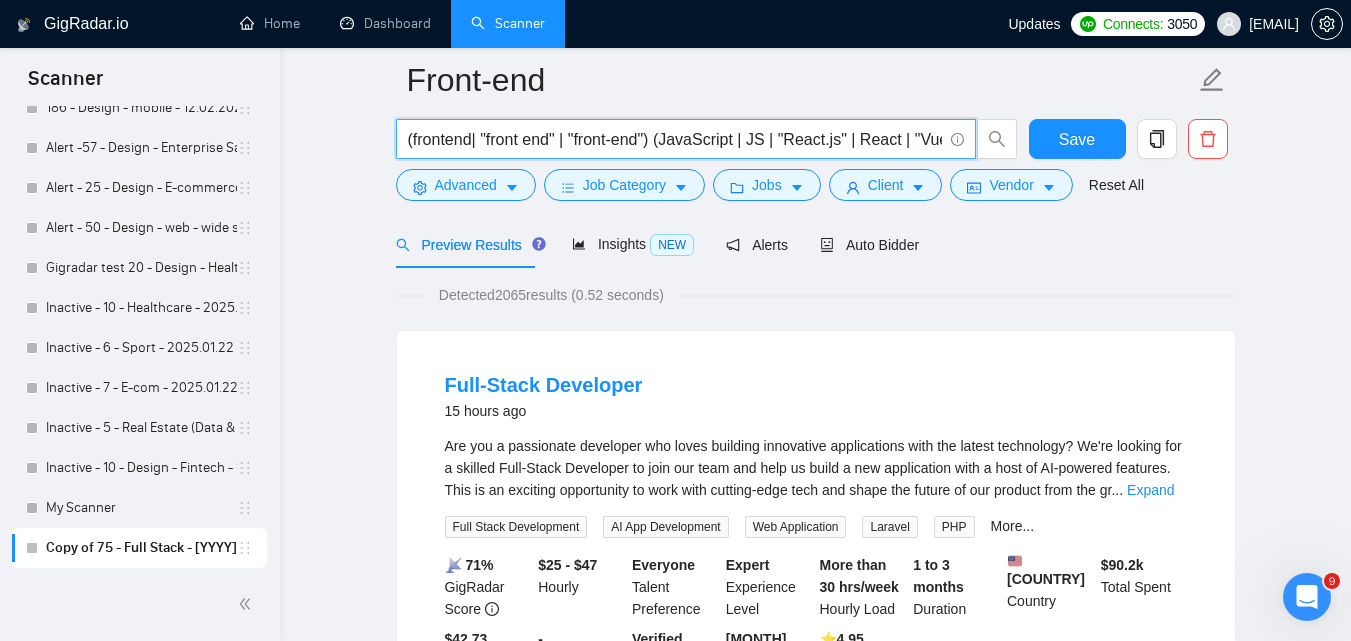 drag, startPoint x: 831, startPoint y: 144, endPoint x: 812, endPoint y: 158, distance: 23.600847 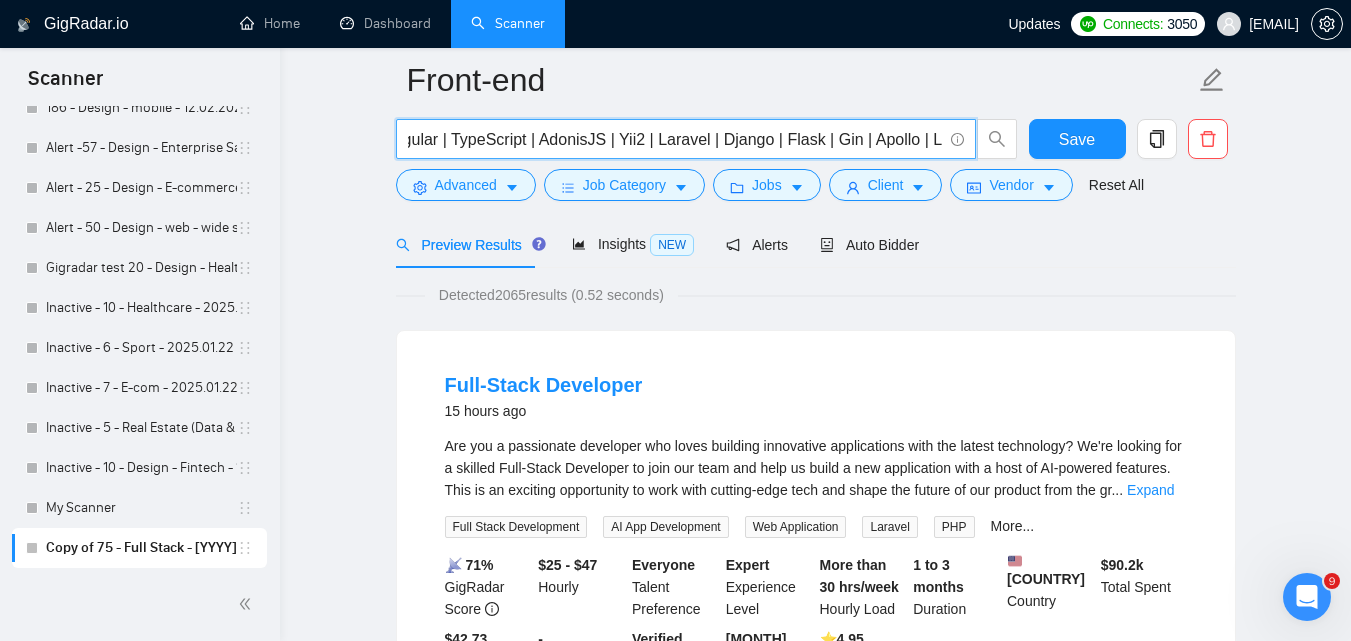 scroll, scrollTop: 0, scrollLeft: 680, axis: horizontal 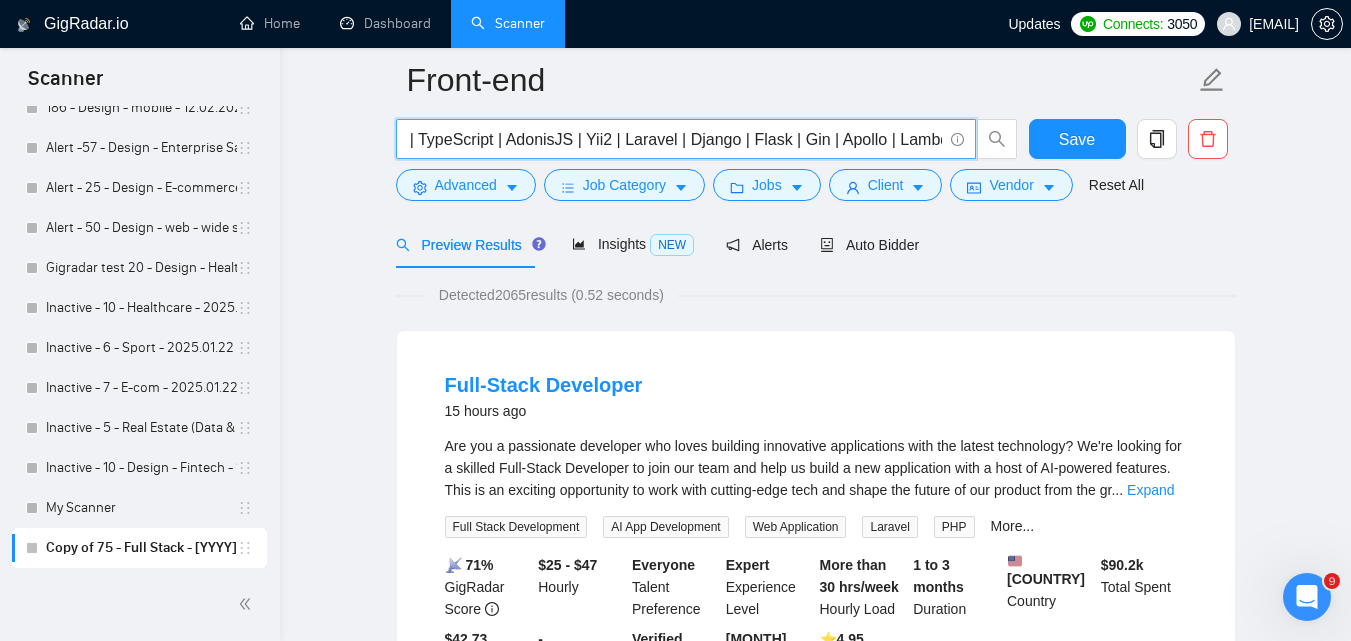 drag, startPoint x: 886, startPoint y: 140, endPoint x: 926, endPoint y: 138, distance: 40.04997 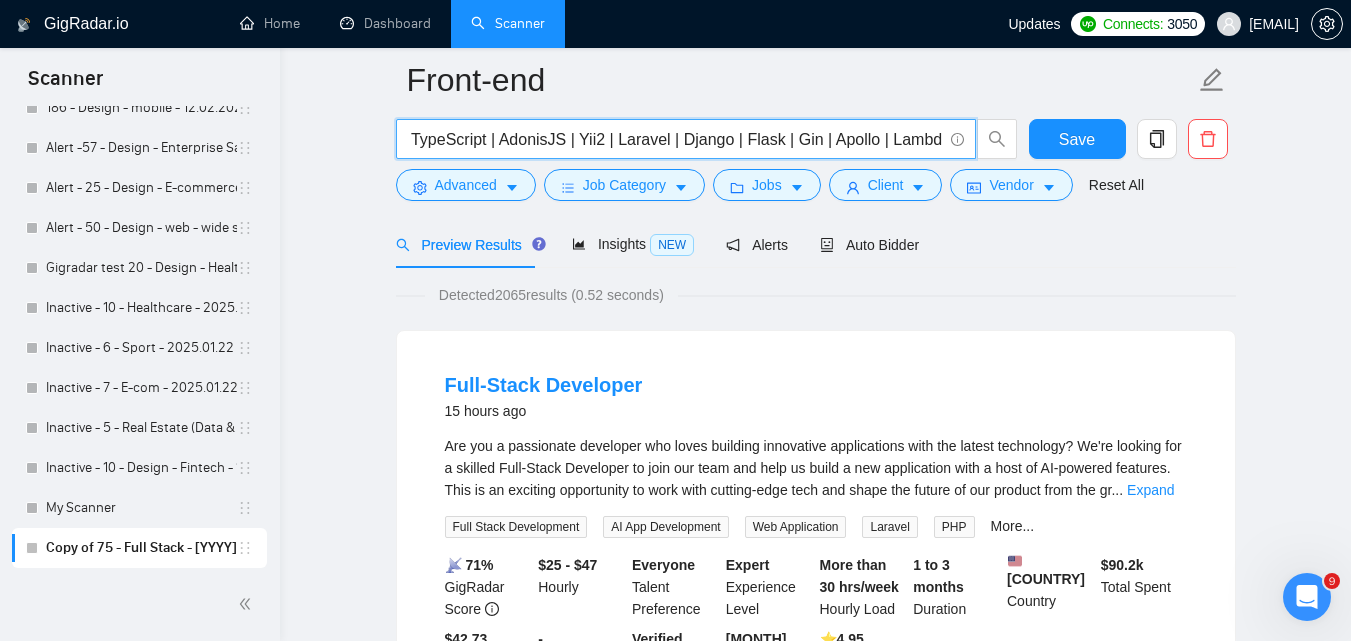 click on "(frontend| "front end" | "front-end") (JavaScript | JS | "React.js" | React | "Vue.js" | Vue | Angular | TypeScript | AdonisJS | Yii2 | Laravel | Django | Flask | Gin | Apollo | Lambda | ECS | S3 | K8S | "Node.js" | Node | PHP | Python | MySQL | PostgreSQL | MongoDB | Redis | DynamoDB | "API Integration" | REST | GraphQL | Firebase | Stripe | PayPal | Twilio | "Google Maps" | AWS | GCP | Docker | Kubernetes | "CI/CD" | "github actions" | CircleCI | UI | Tailwind | CSS | Bootstrap | "Material UI" | Ant | HTML5 | CSS3 | Webpack | Vite | Rollup | Jest | Cypress | PHPUnit)" at bounding box center [675, 139] 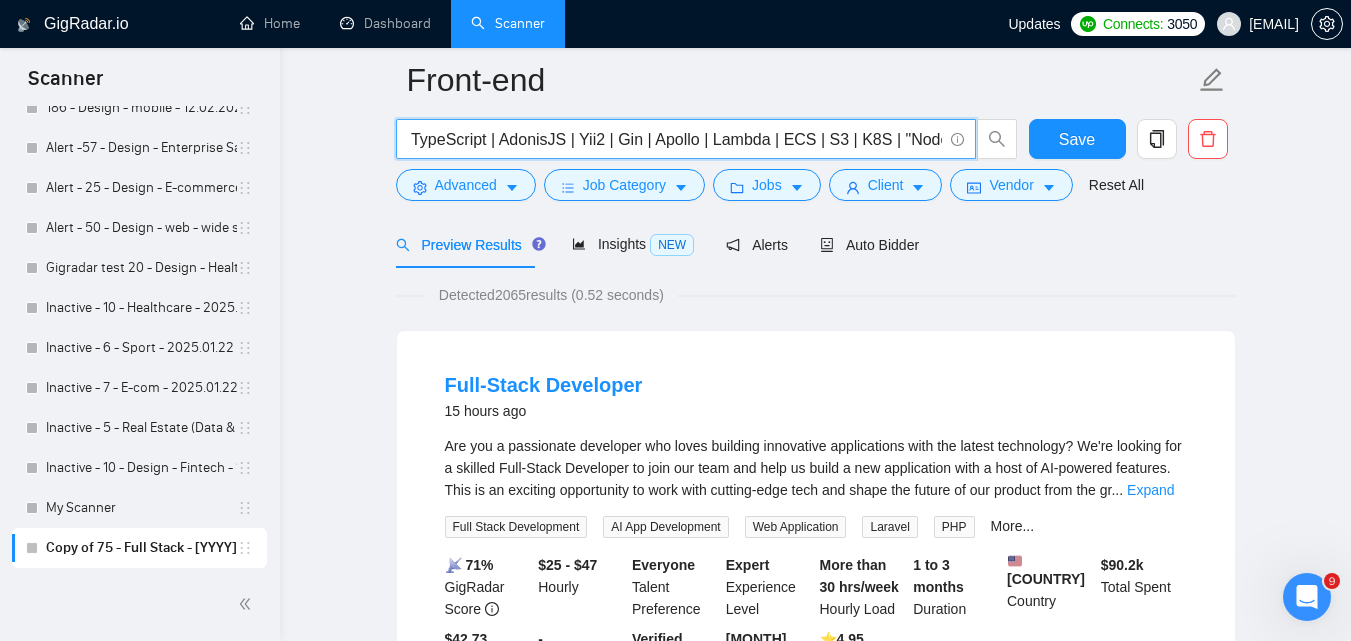 click on "(frontend| "front end" | "front-end") (JavaScript | JS | "React.js" | React | "Vue.js" | Vue | Angular | TypeScript | AdonisJS | Yii2 | Gin | Apollo | Lambda | ECS | S3 | K8S | "Node.js" | Node | PHP | Python | MySQL | PostgreSQL | MongoDB | Redis | DynamoDB | "API Integration" | REST | GraphQL | Firebase | Stripe | PayPal | Twilio | "Google Maps" | AWS | GCP | Docker | Kubernetes | "CI/CD" | "github actions" | CircleCI | UI | Tailwind | CSS | Bootstrap | "Material UI" | Ant | HTML5 | CSS3 | Webpack | Vite | Rollup | Jest | Cypress | PHPUnit)" at bounding box center (675, 139) 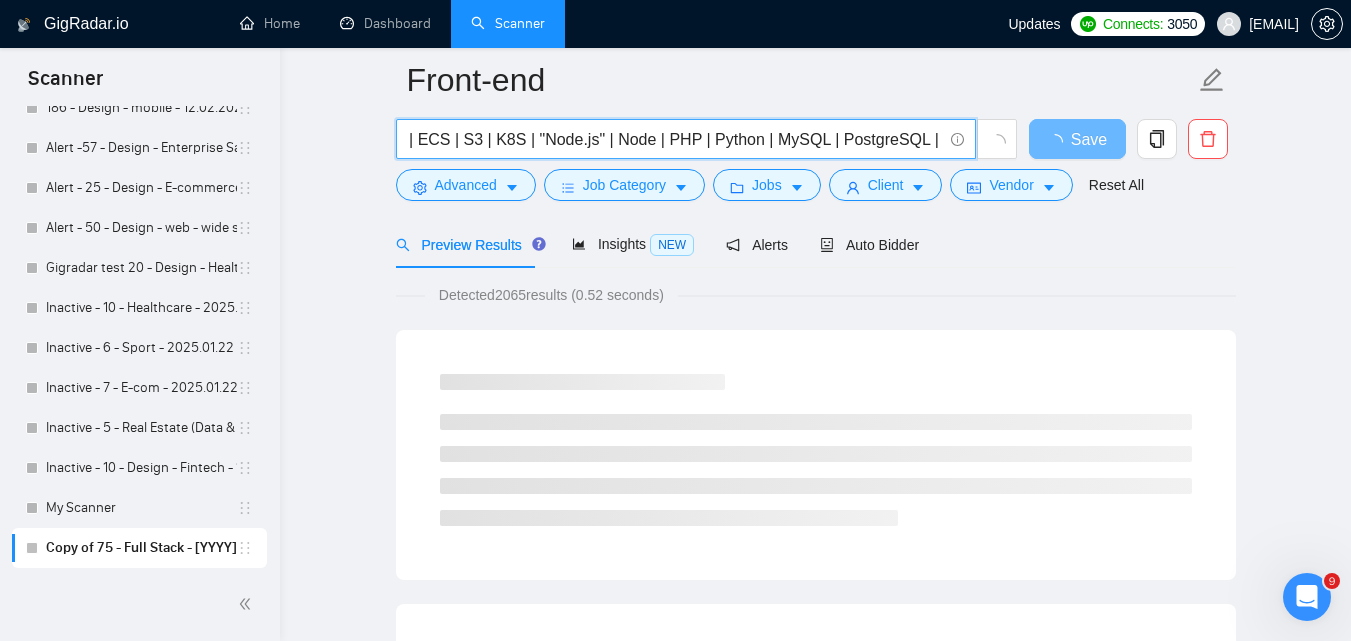 scroll, scrollTop: 0, scrollLeft: 1072, axis: horizontal 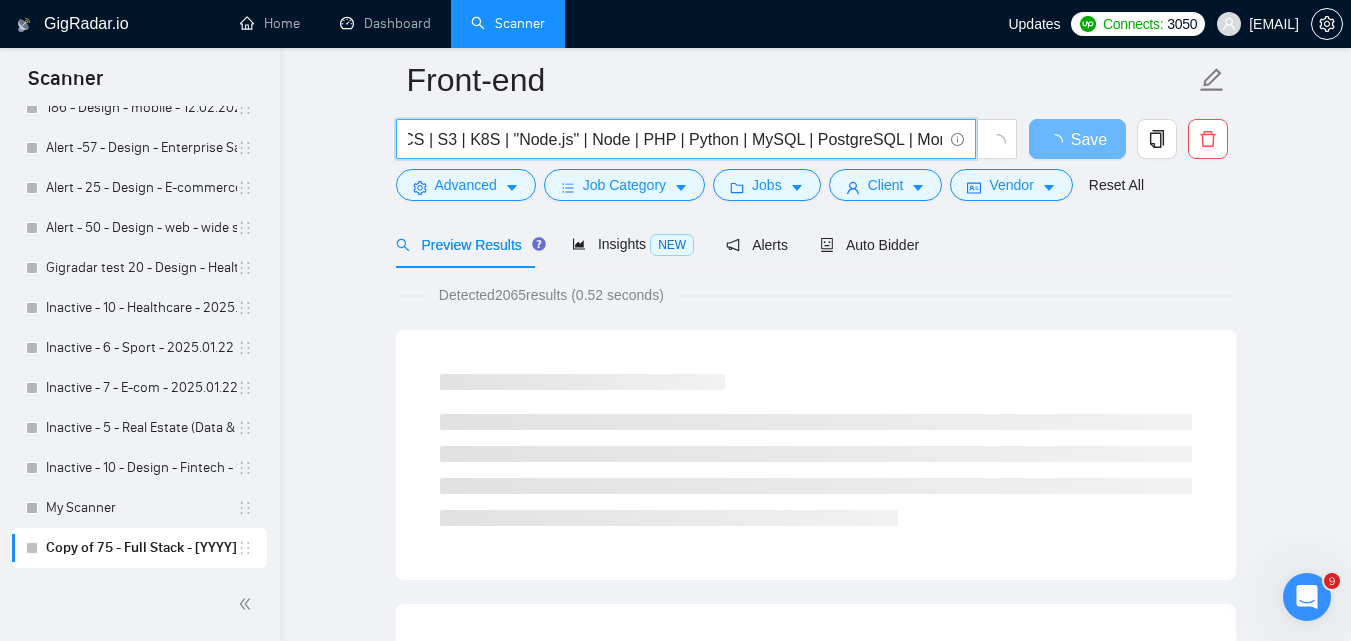 drag, startPoint x: 755, startPoint y: 136, endPoint x: 907, endPoint y: 139, distance: 152.0296 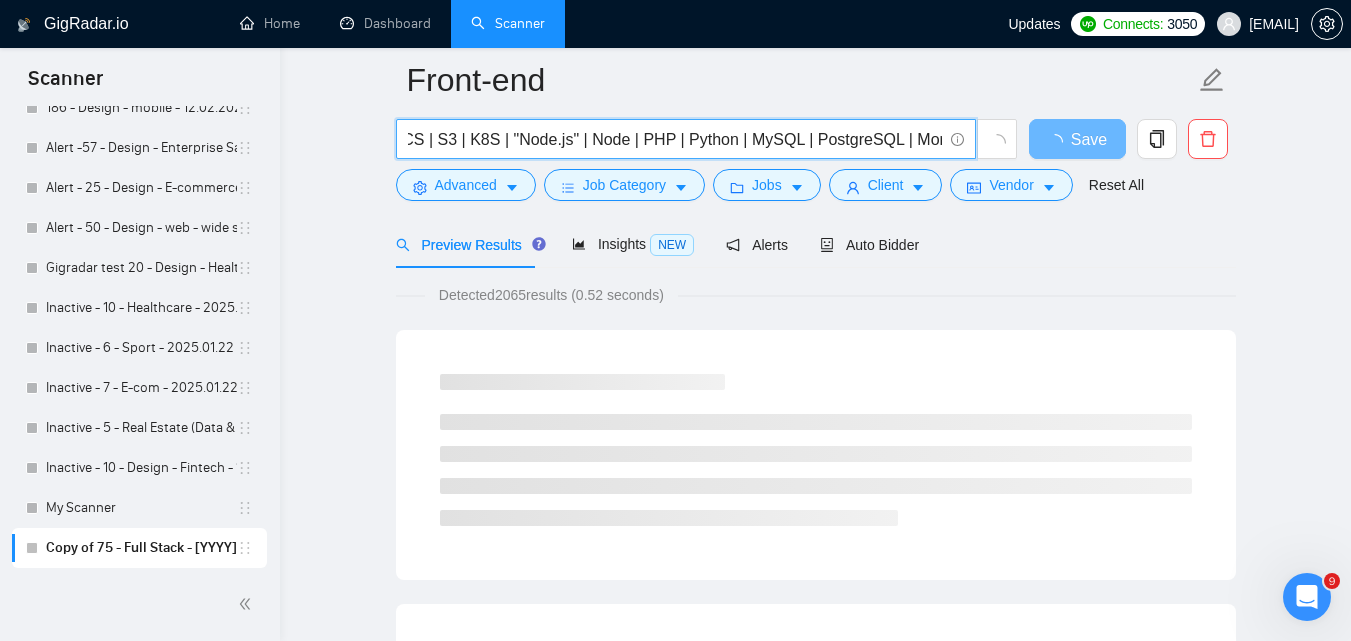 click on "(frontend| "front end" | "front-end") (JavaScript | JS | "React.js" | React | "Vue.js" | Vue | Angular | TypeScript | AdonisJS | Yii2 | Gin | Apollo | Lambda | ECS | S3 | K8S | "Node.js" | Node | PHP | Python | MySQL | PostgreSQL | MongoDB | Redis | DynamoDB | "API Integration" | REST | GraphQL | Firebase | Stripe | PayPal | Twilio | "Google Maps" | AWS | GCP | Docker | Kubernetes | "CI/CD" | "github actions" | CircleCI | UI | Tailwind | CSS | Bootstrap | "Material UI" | Ant | HTML5 | CSS3 | Webpack | Vite | Rollup | Jest | Cypress | PHPUnit)" at bounding box center [675, 139] 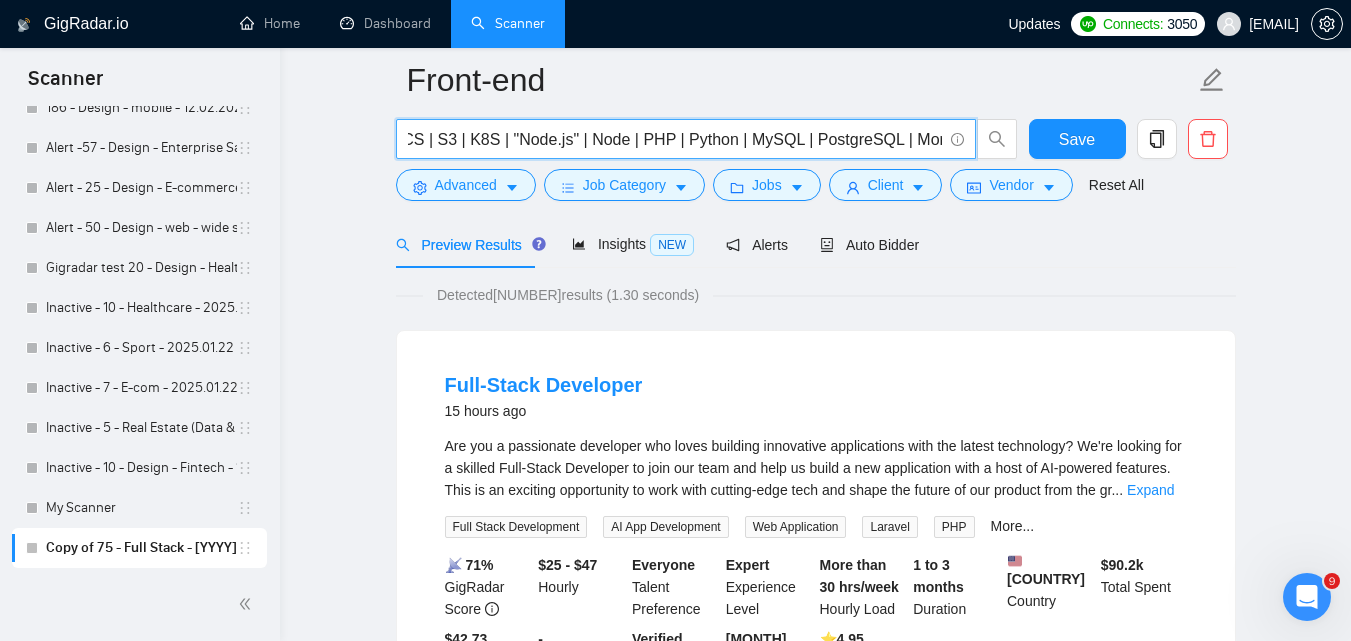 click on "(frontend| "front end" | "front-end") (JavaScript | JS | "React.js" | React | "Vue.js" | Vue | Angular | TypeScript | AdonisJS | Yii2 | Gin | Apollo | Lambda | ECS | S3 | K8S | "Node.js" | Node | PHP | Python | MySQL | PostgreSQL | MongoDB | Redis | DynamoDB | "API Integration" | REST | GraphQL | Firebase | Stripe | PayPal | Twilio | "Google Maps" | AWS | GCP | Docker | Kubernetes | "CI/CD" | "github actions" | CircleCI | UI | Tailwind | CSS | Bootstrap | "Material UI" | Ant | HTML5 | CSS3 | Webpack | Vite | Rollup | Jest | Cypress | PHPUnit)" at bounding box center (675, 139) 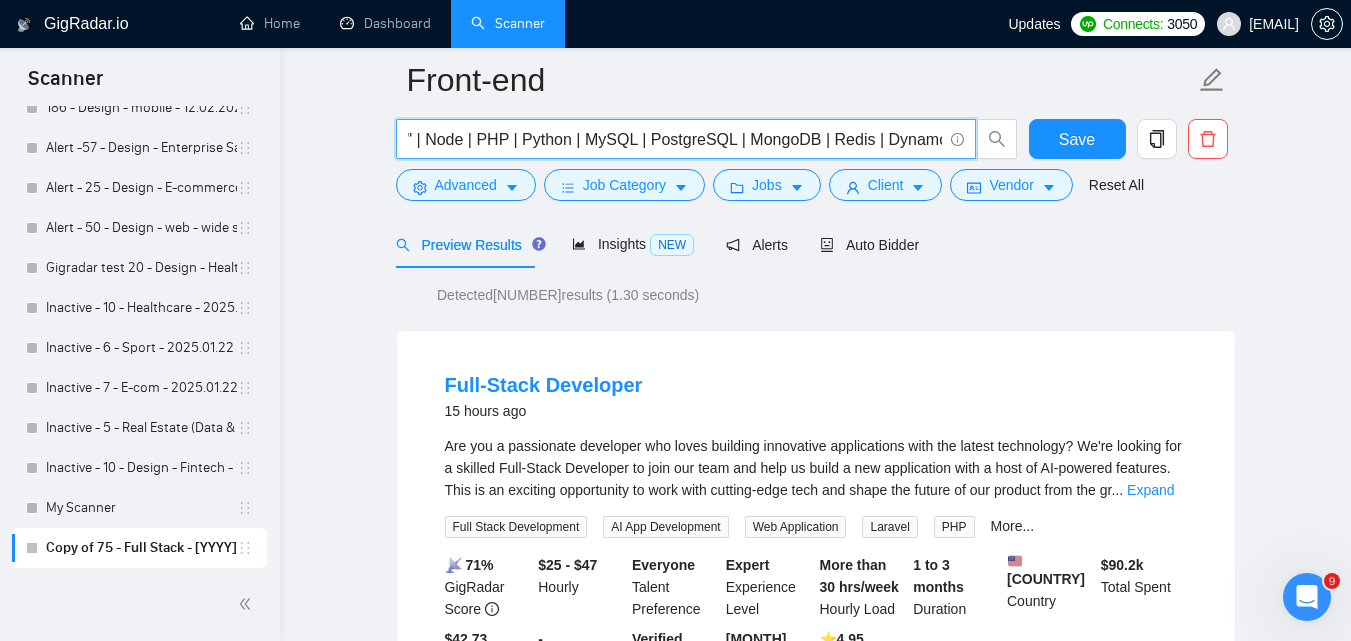 scroll, scrollTop: 0, scrollLeft: 1299, axis: horizontal 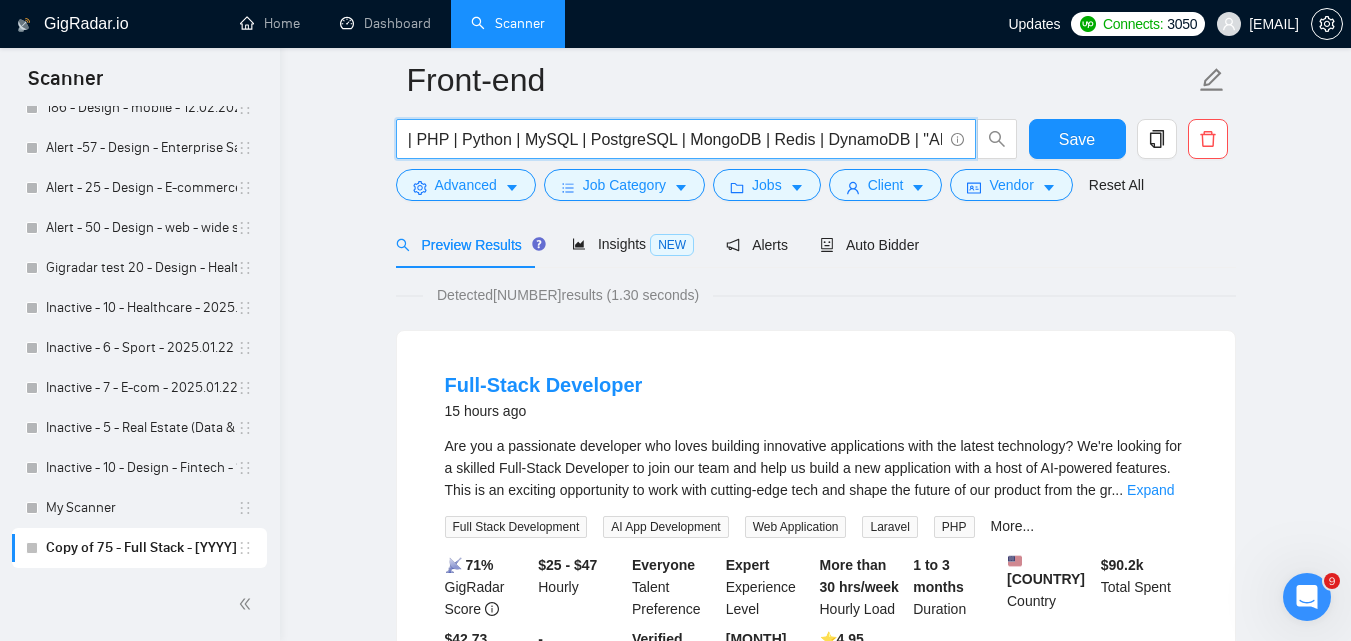 drag, startPoint x: 609, startPoint y: 141, endPoint x: 859, endPoint y: 145, distance: 250.032 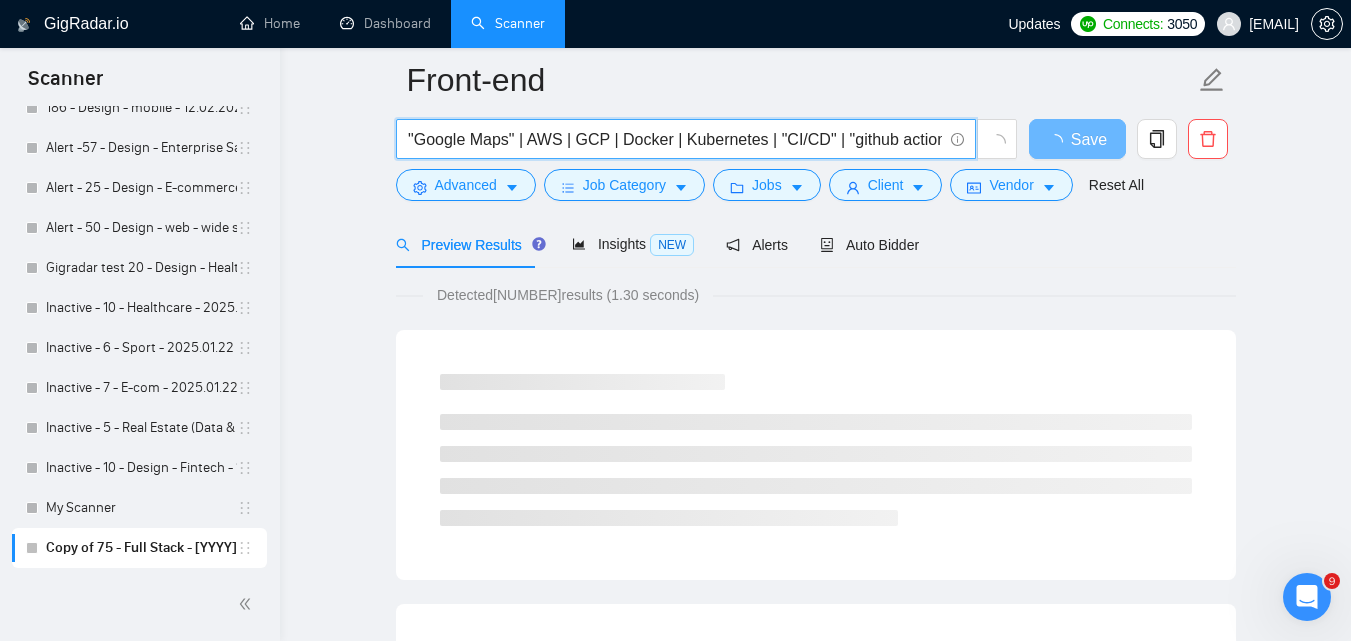 scroll, scrollTop: 0, scrollLeft: 1871, axis: horizontal 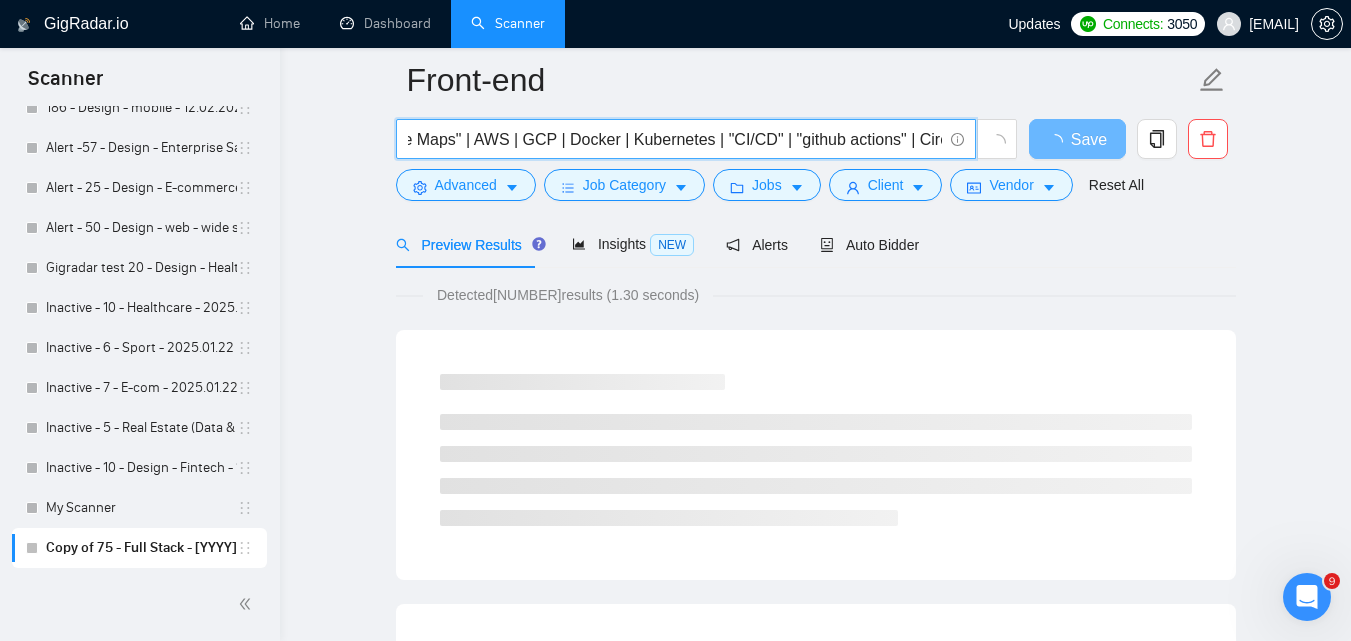 drag, startPoint x: 636, startPoint y: 136, endPoint x: 872, endPoint y: 139, distance: 236.01907 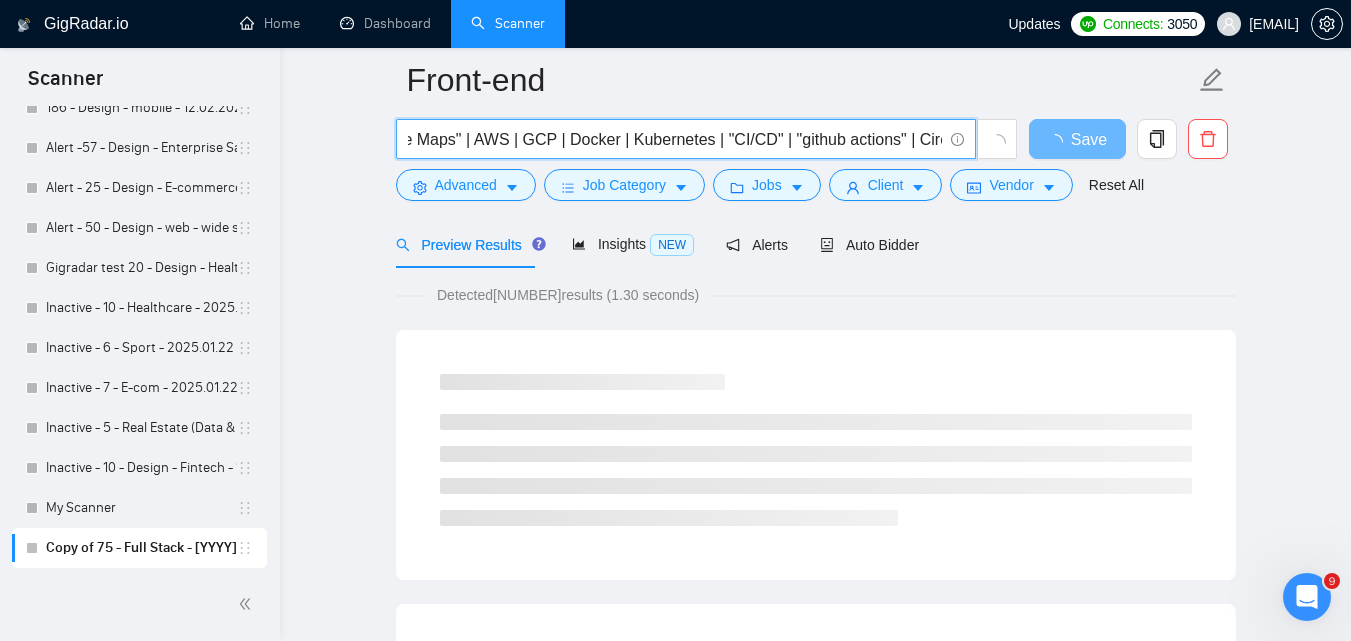 click on "(frontend| "front end" | "front-end") (JavaScript | JS | "React.js" | React | "Vue.js" | Vue | Angular | TypeScript | AdonisJS | Yii2 | Gin | Apollo | Lambda | ECS | S3 | K8S | "Node.js" | Node | "API Integration" | REST | GraphQL | Firebase | Stripe | PayPal | Twilio | "Google Maps" | AWS | GCP | Docker | Kubernetes | "CI/CD" | "github actions" | CircleCI | UI | Tailwind | CSS | Bootstrap | "Material UI" | Ant | HTML5 | CSS3 | Webpack | Vite | Rollup | Jest | Cypress | PHPUnit)" at bounding box center [675, 139] 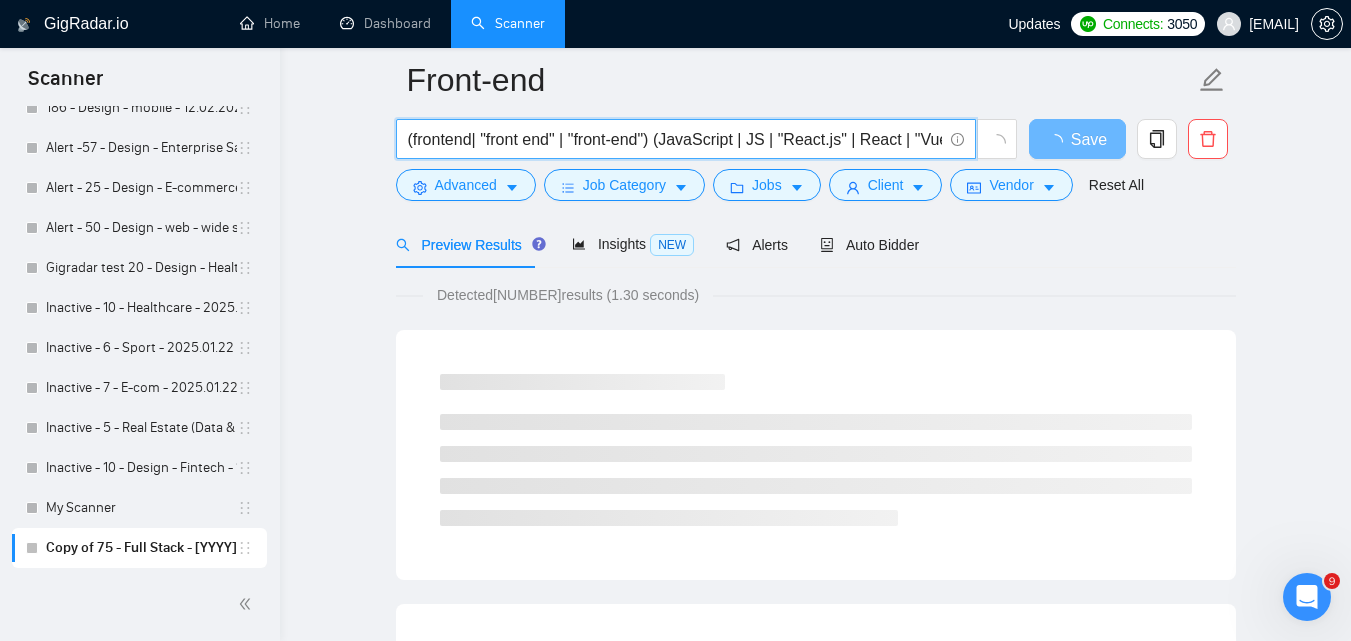 drag, startPoint x: 735, startPoint y: 142, endPoint x: 952, endPoint y: 140, distance: 217.00922 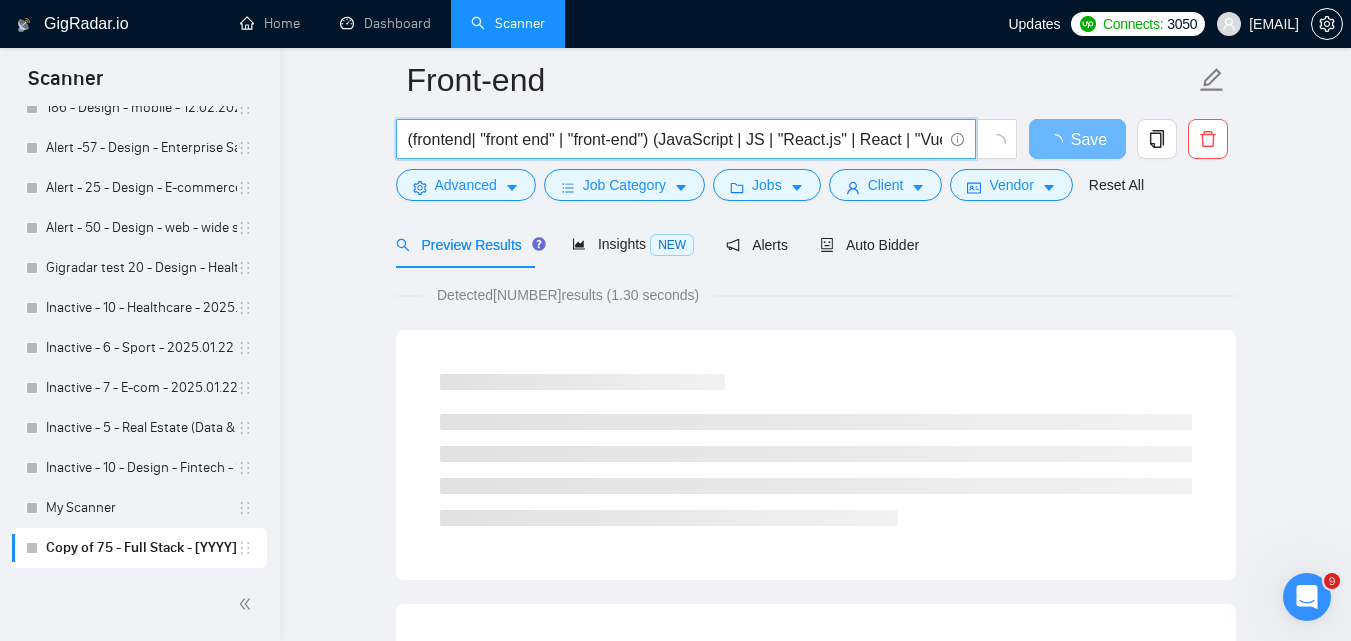 click on "(frontend| "front end" | "front-end") (JavaScript | JS | "React.js" | React | "Vue.js" | Vue | Angular | TypeScript | AdonisJS | Yii2 | Gin | Apollo | Lambda | ECS | S3 | K8S | "Node.js" | Node | "API Integration" | REST | GraphQL | Firebase | Stripe | PayPal | Twilio | "Google Maps" | AWS | GCP | Docker | Kubernetes | "CI/CD" | "github actions" | CircleCI | UI | Tailwind | CSS | Bootstrap | "Material UI" | Ant | HTML5 | CSS3 | Webpack | Vite | Rollup | Jest | Cypress | PHPUnit)" at bounding box center (686, 139) 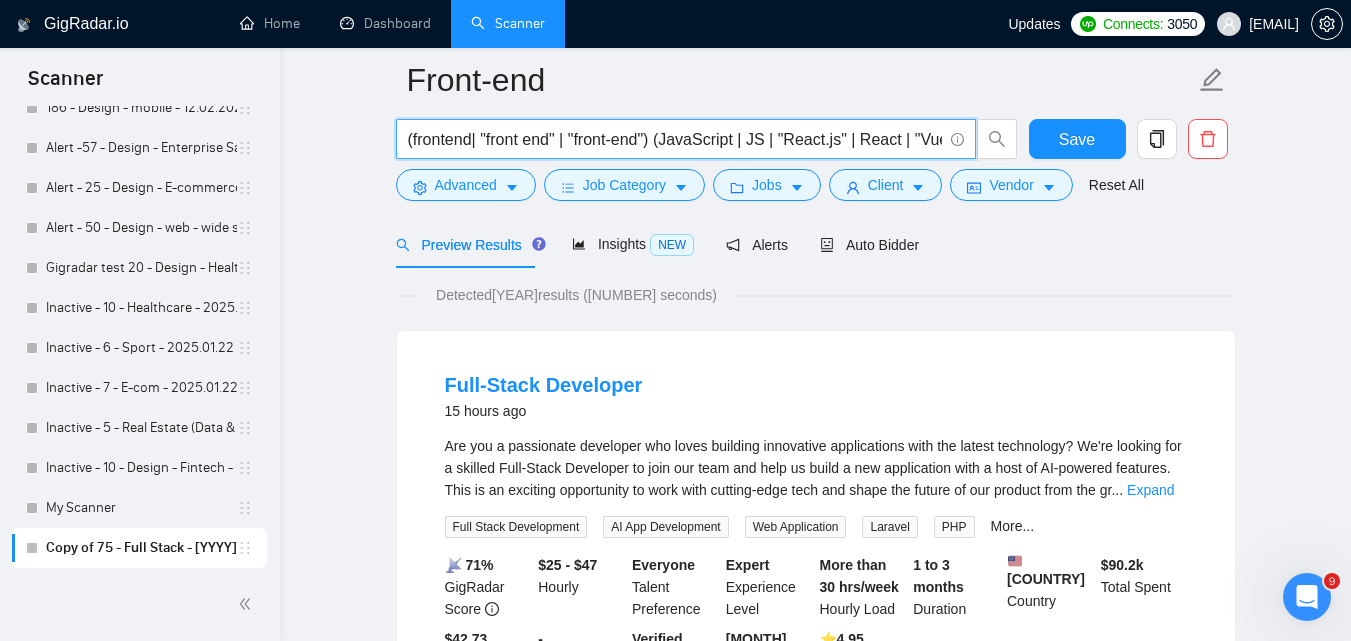 click on "(frontend| "front end" | "front-end") (JavaScript | JS | "React.js" | React | "Vue.js" | Vue | Angular | TypeScript | AdonisJS | Yii2 | Gin | Apollo | Lambda | ECS | S3 | K8S | "Node.js" | Node | "API Integration" | REST | GraphQL | Firebase | Stripe | PayPal | Twilio | "Google Maps" | AWS | GCP | Docker | Kubernetes | "CI/CD" | "github actions" | CircleCI | UI | Tailwind | CSS | Bootstrap | "Material UI" | Ant | HTML5 | CSS3 | Webpack | Vite | Rollup | Jest | Cypress | PHPUnit)" at bounding box center [675, 139] 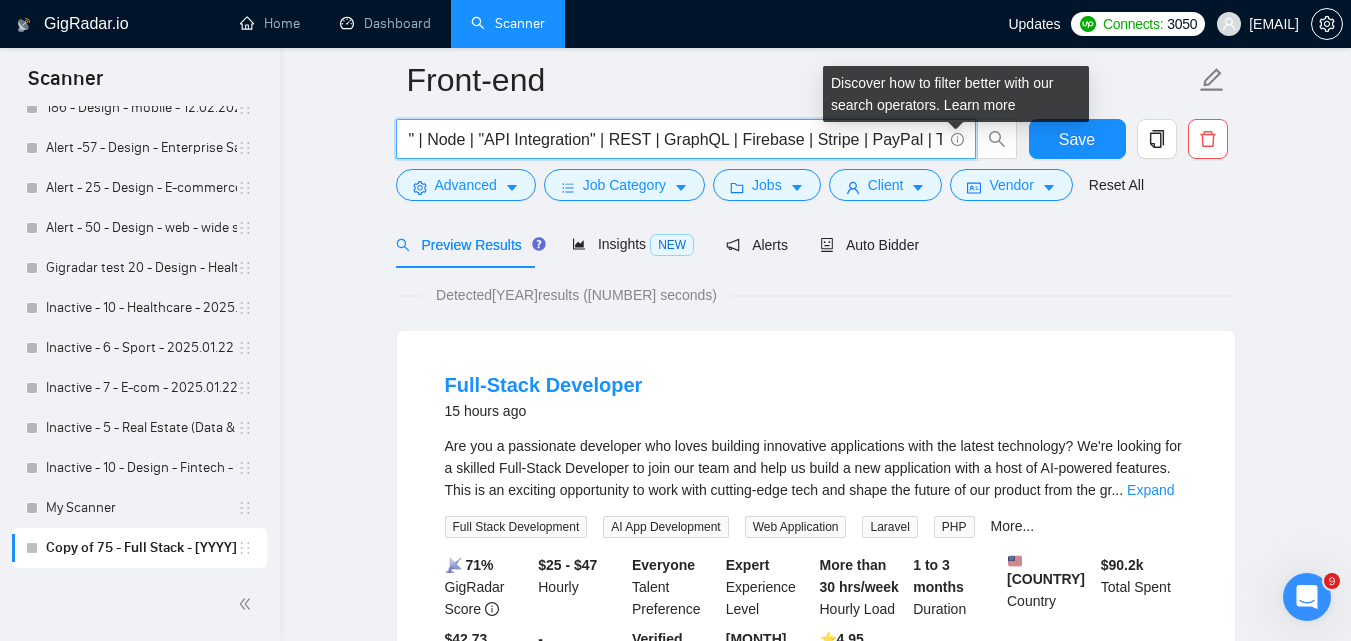 scroll, scrollTop: 0, scrollLeft: 1259, axis: horizontal 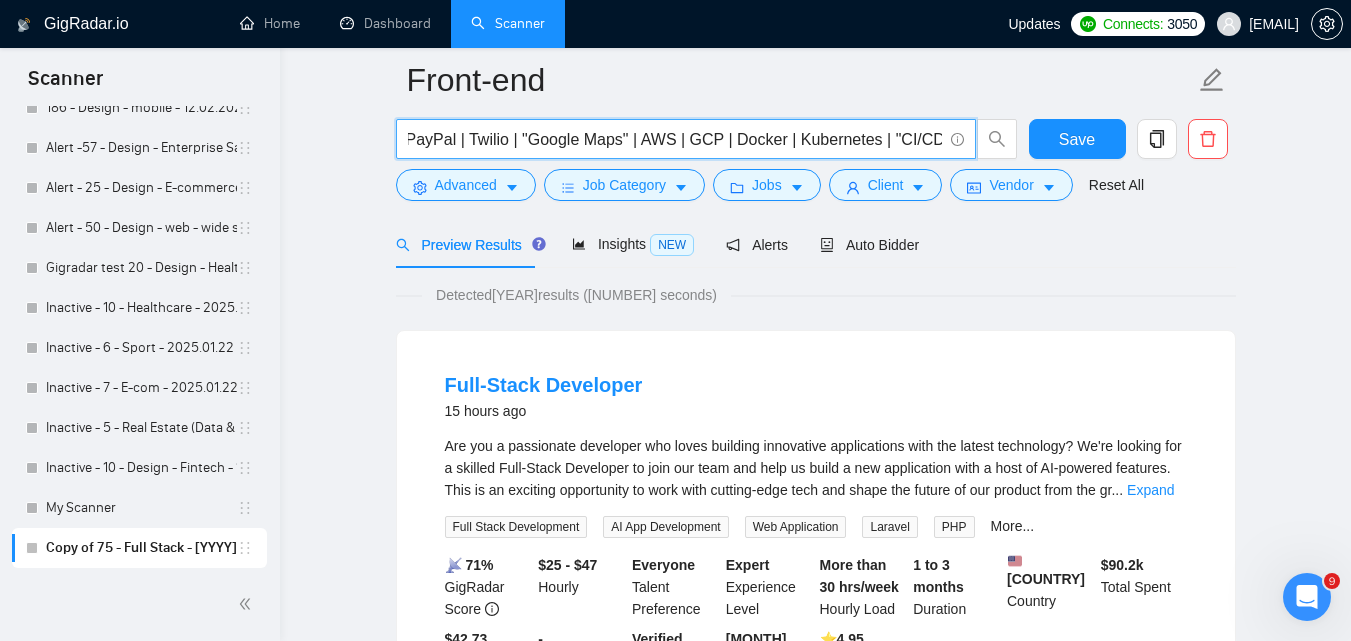 drag, startPoint x: 890, startPoint y: 148, endPoint x: 928, endPoint y: 140, distance: 38.832977 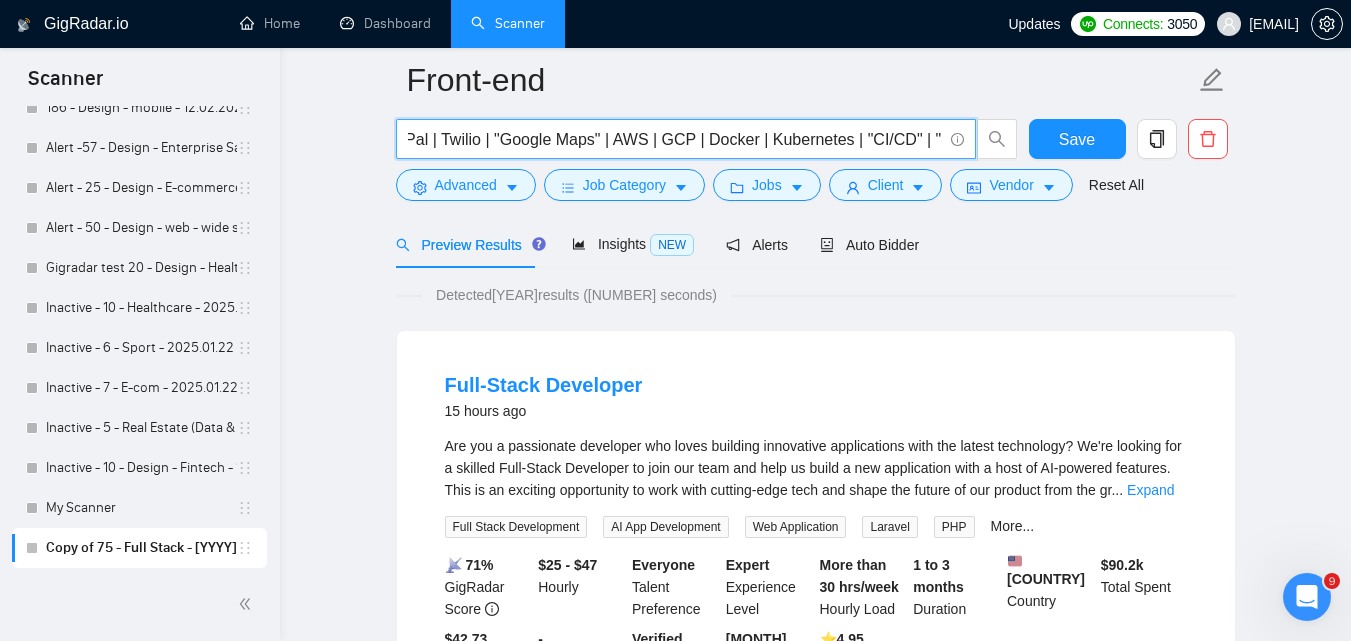 click on "(frontend| "front end" | "front-end") (JavaScript | JS | "React.js" | React | "Vue.js" | Vue | Angular | TypeScript | AdonisJS | Yii2 | Gin | Apollo | Lambda | ECS | S3 | K8S | "Node.js" | Node | "API Integration" | REST | GraphQL | Firebase | Stripe | PayPal | Twilio | "Google Maps" | AWS | GCP | Docker | Kubernetes | "CI/CD" | "github actions" | CircleCI | UI | Tailwind | CSS | Bootstrap | "Material UI" | Ant | HTML5 | CSS3 | Webpack | Vite | Rollup | Jest | Cypress | PHPUnit)" at bounding box center (675, 139) 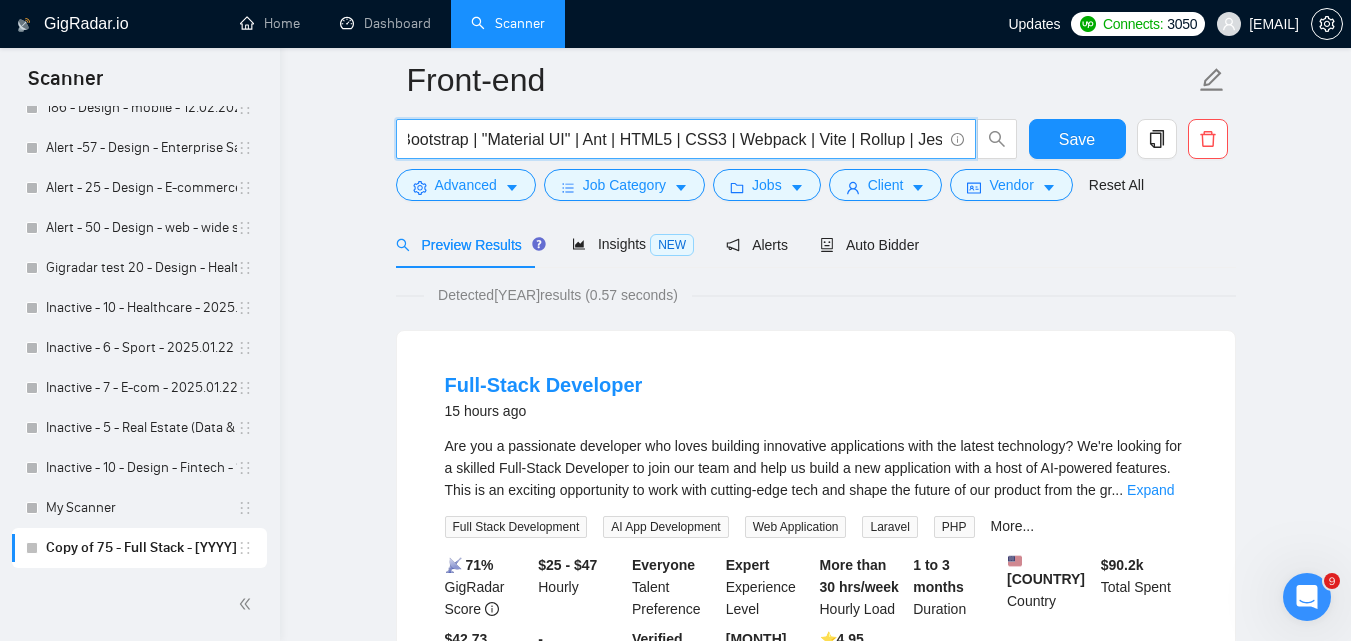 scroll, scrollTop: 0, scrollLeft: 2270, axis: horizontal 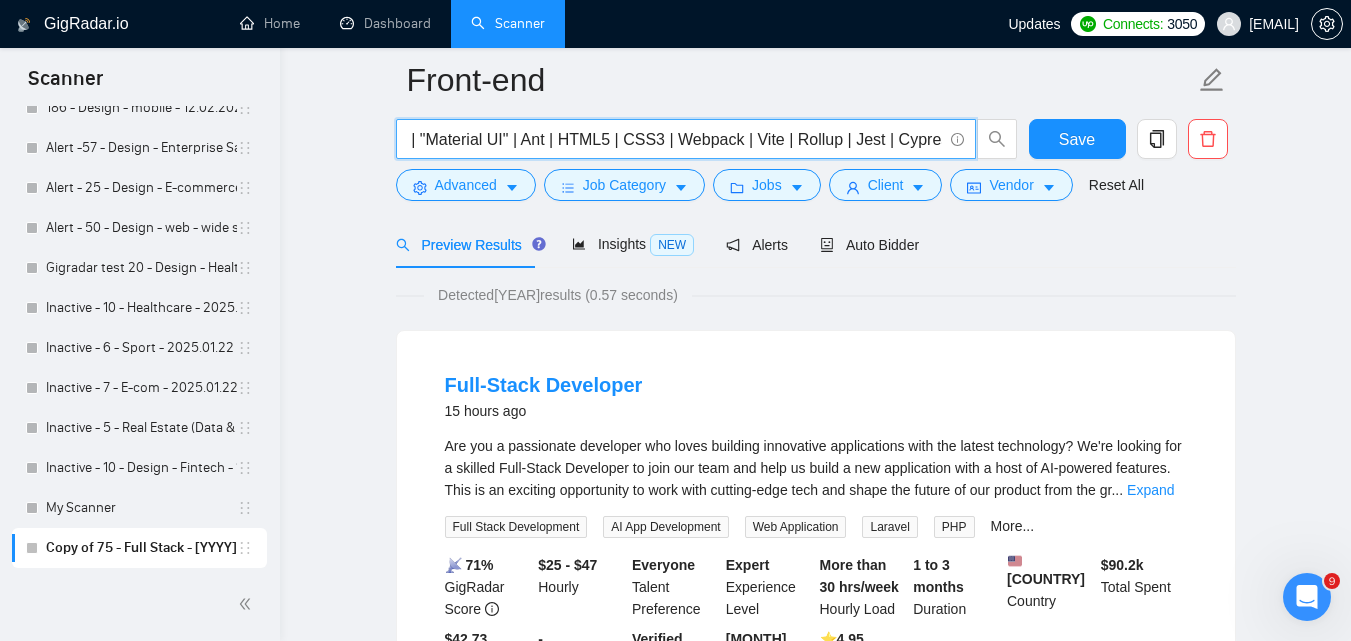 drag, startPoint x: 831, startPoint y: 130, endPoint x: 940, endPoint y: 136, distance: 109.165016 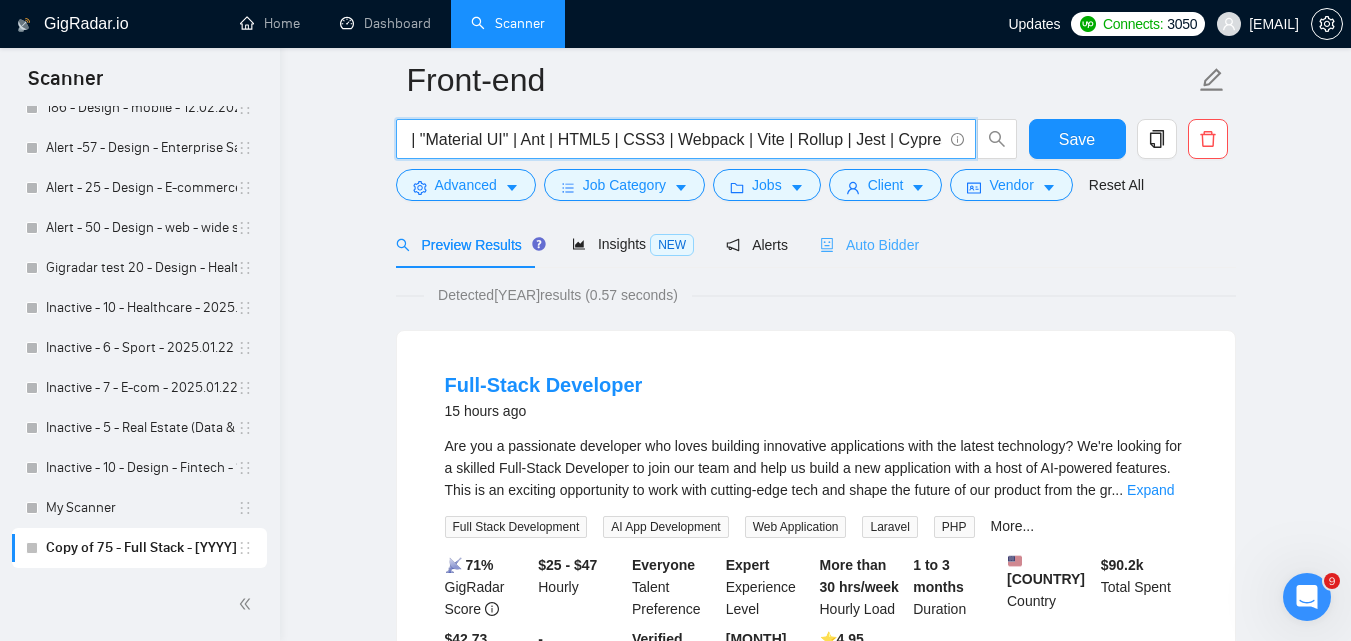 type on "(frontend| "front end" | "front-end") (JavaScript | JS | "React.js" | React | "Vue.js" | Vue | Angular | TypeScript | AdonisJS | Yii2 | Gin | Apollo | Lambda | ECS | S3 | K8S | "Node.js" | Node | "API Integration" | REST | GraphQL | Firebase | Stripe | PayPal | Twilio | "Google Maps" | AWS | CircleCI | UI | Tailwind | CSS | Bootstrap | "Material UI" | Ant | HTML5 | CSS3 | Webpack | Vite | Rollup | Jest | Cypress | PHPUnit)" 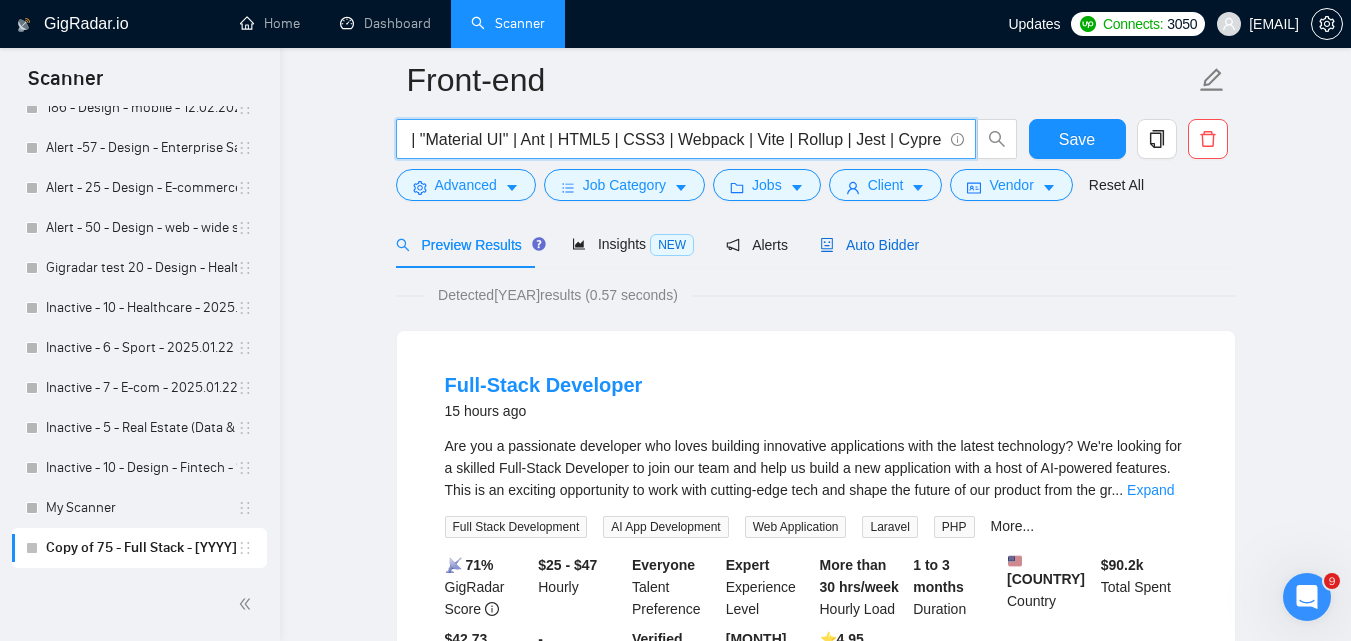 click on "Auto Bidder" at bounding box center (869, 245) 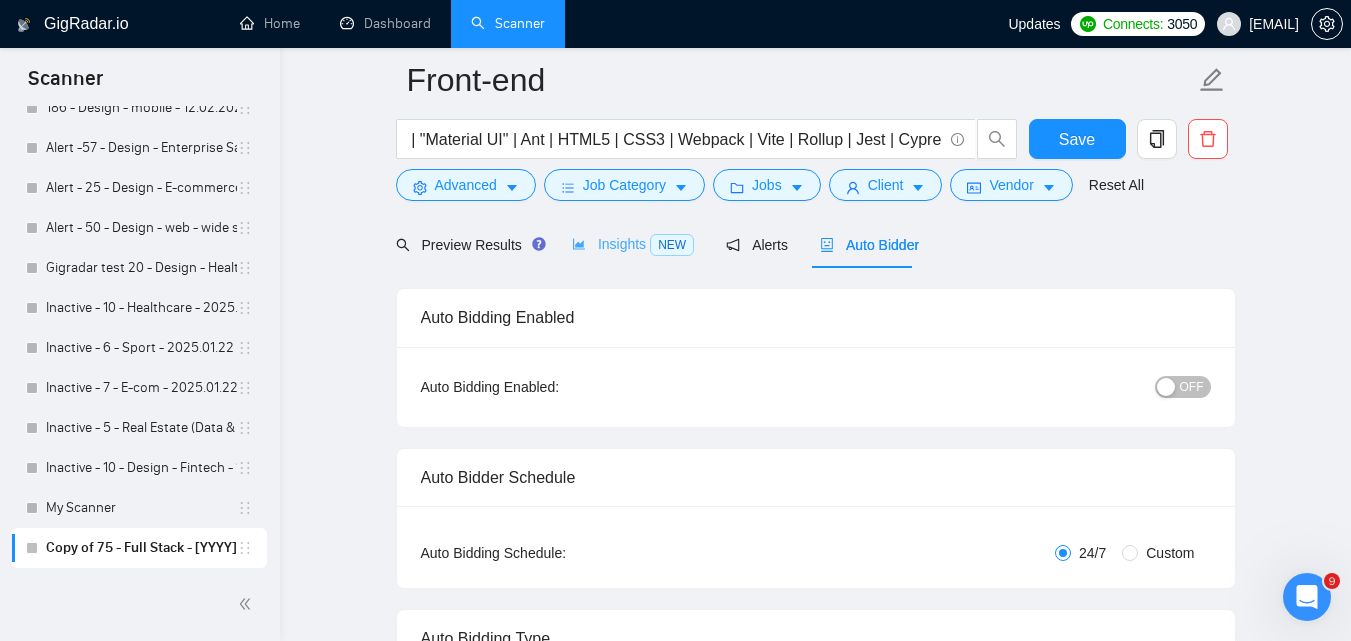 scroll, scrollTop: 0, scrollLeft: 0, axis: both 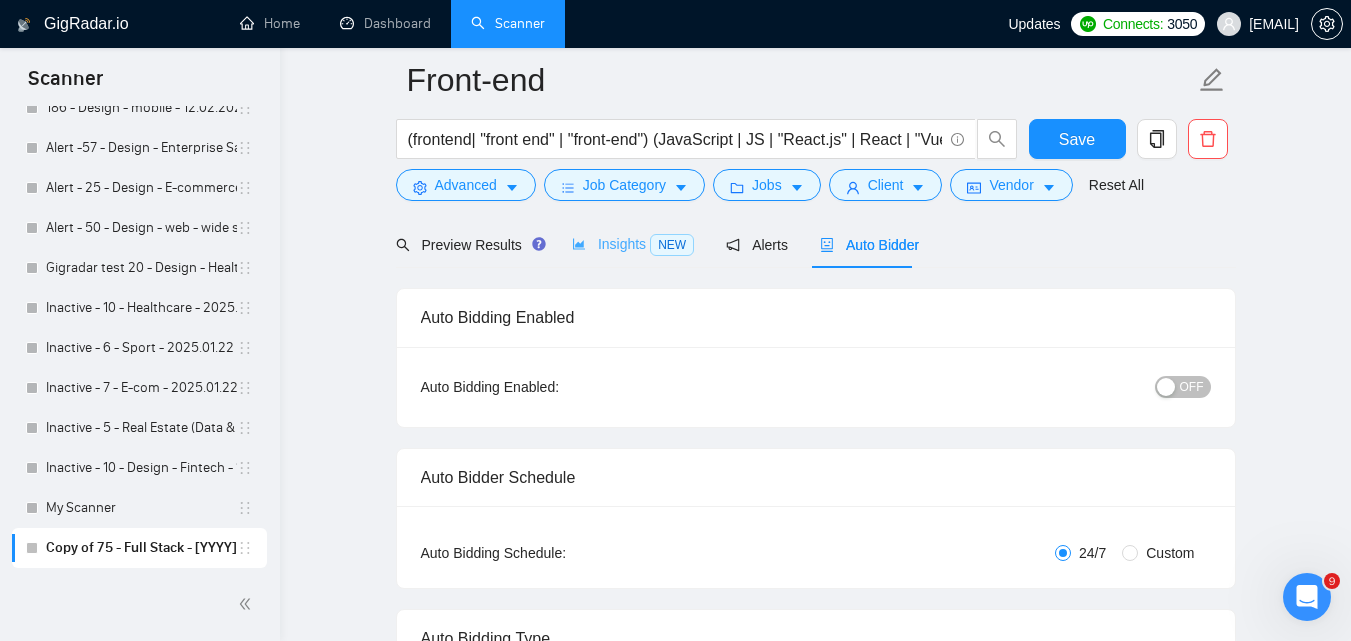 type 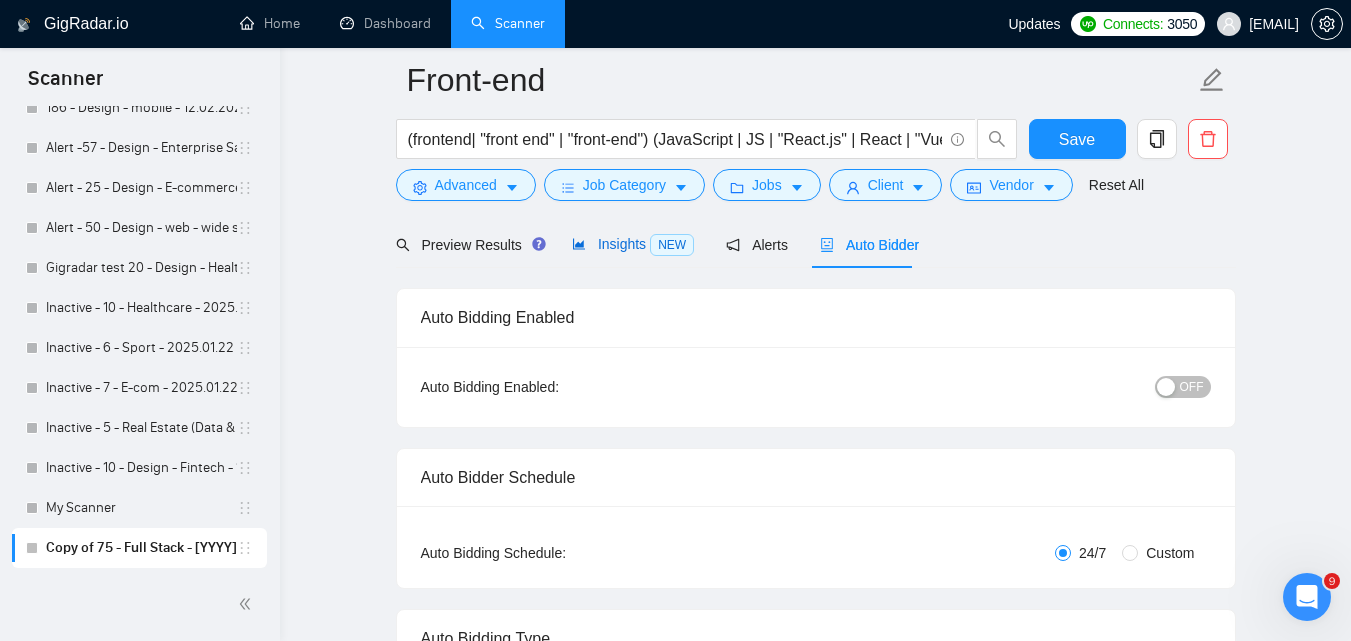 click on "Insights NEW" at bounding box center (633, 244) 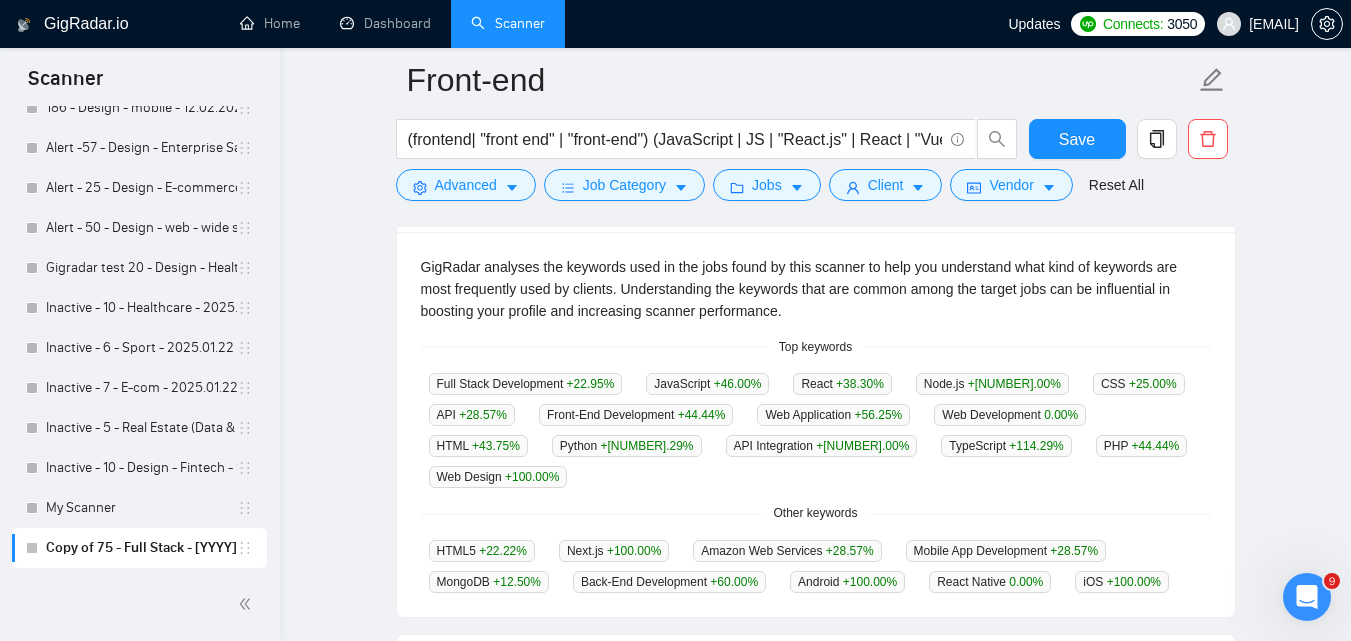 scroll, scrollTop: 388, scrollLeft: 0, axis: vertical 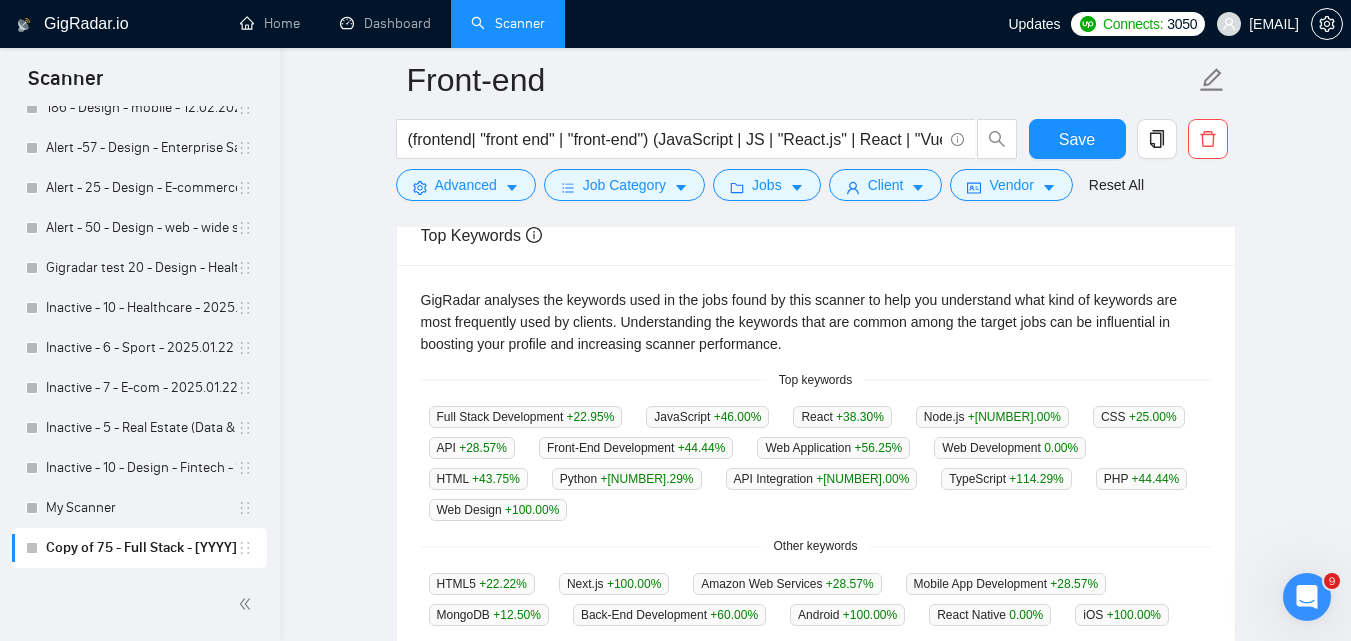 click at bounding box center [1307, 597] 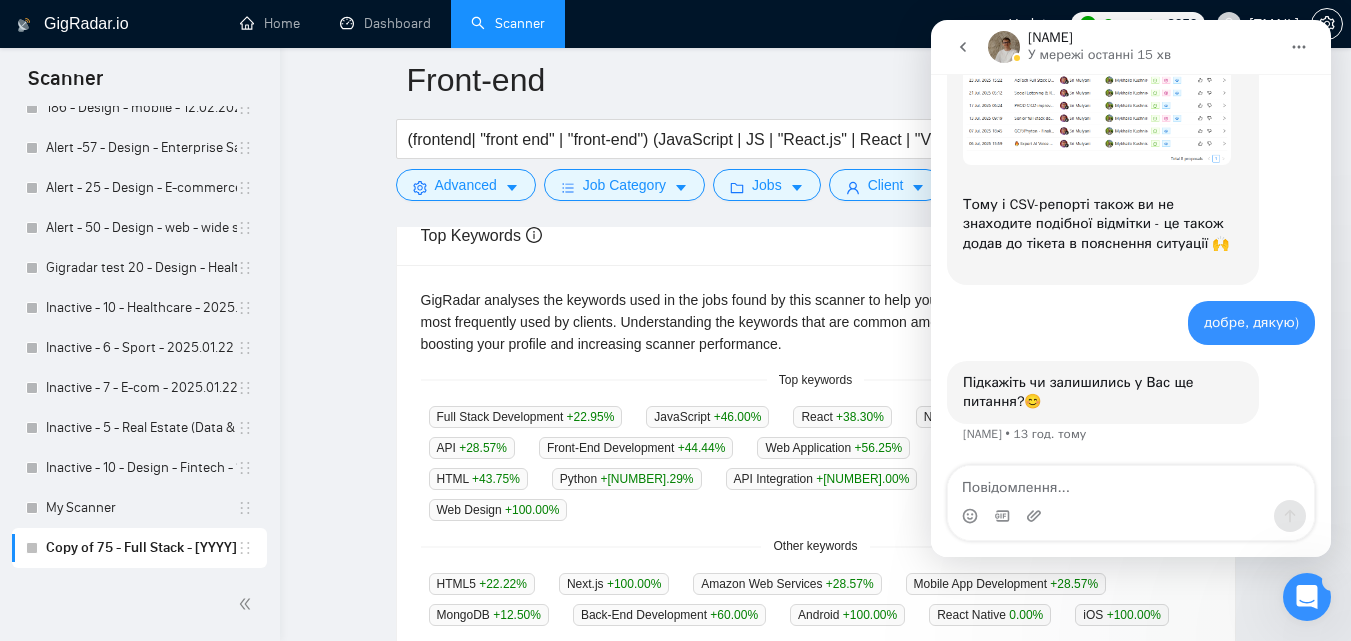 scroll, scrollTop: 0, scrollLeft: 0, axis: both 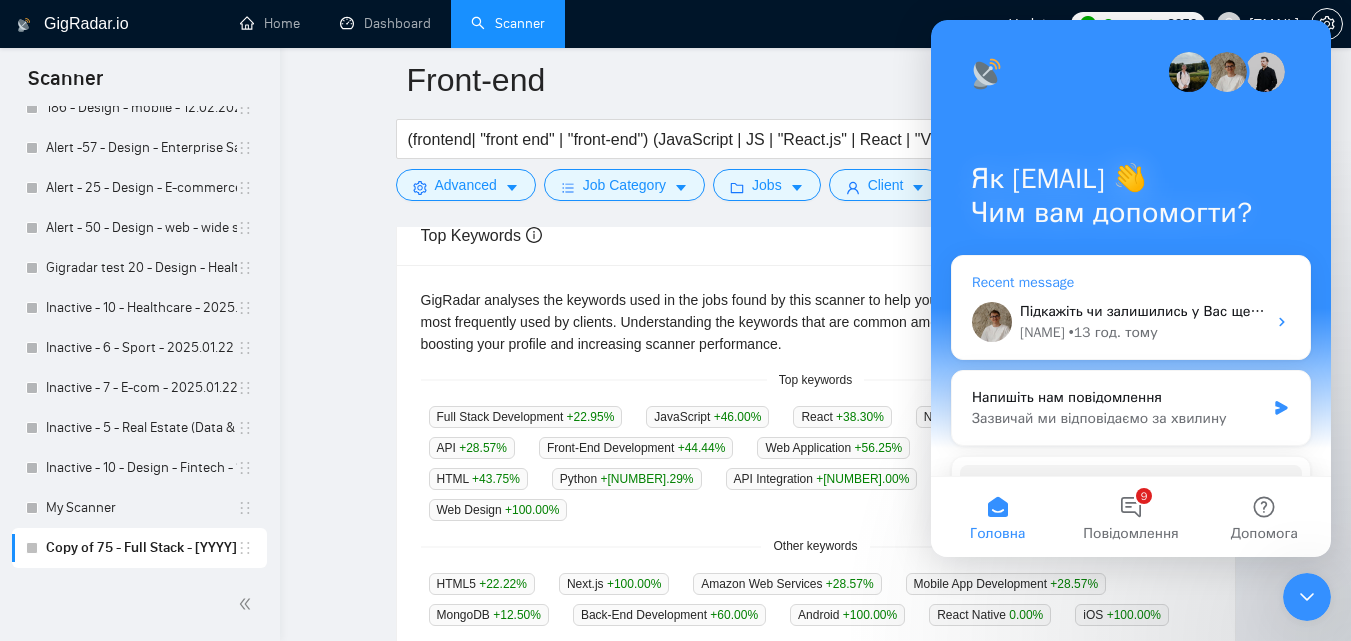 click on "[NAME] • 13 год. тому" at bounding box center [1143, 332] 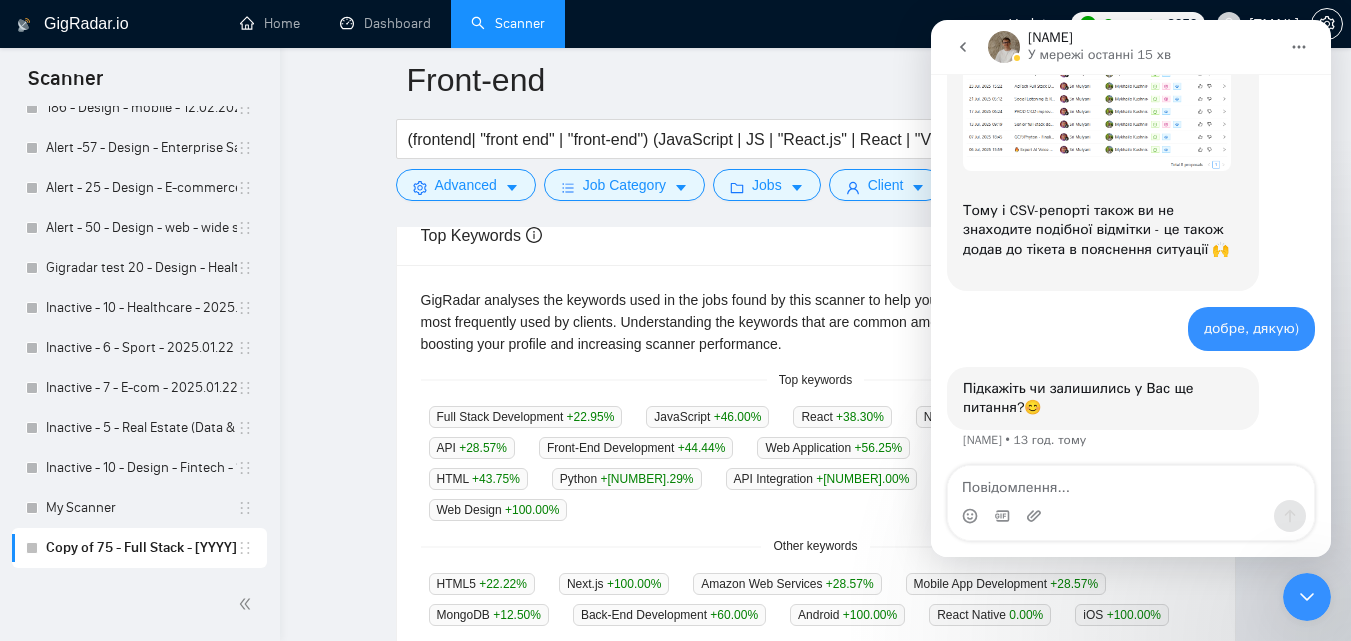 scroll, scrollTop: 2663, scrollLeft: 0, axis: vertical 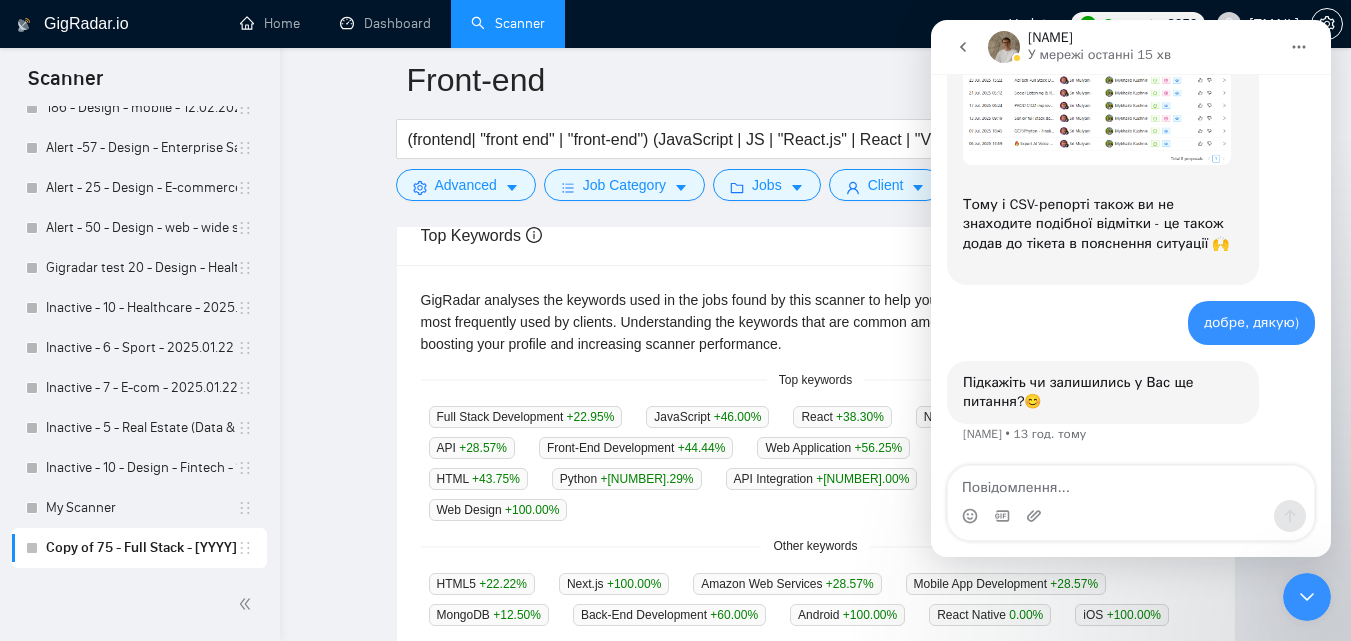click at bounding box center [1131, 483] 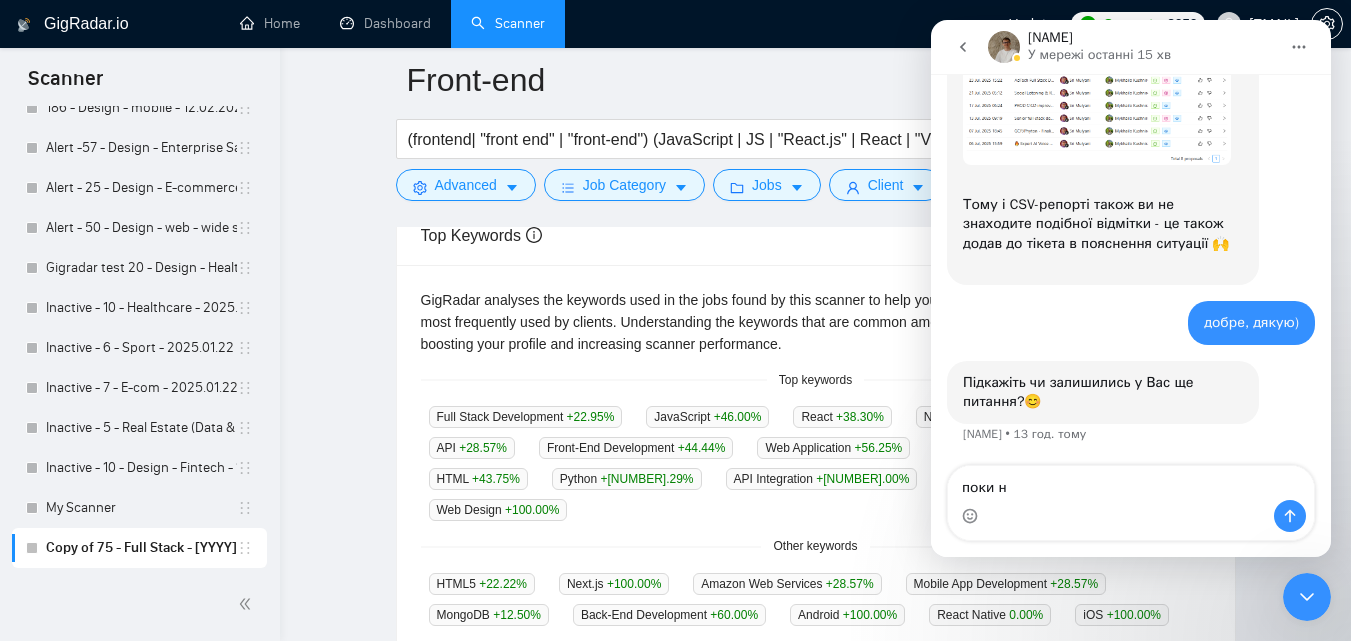 type on "поки ні" 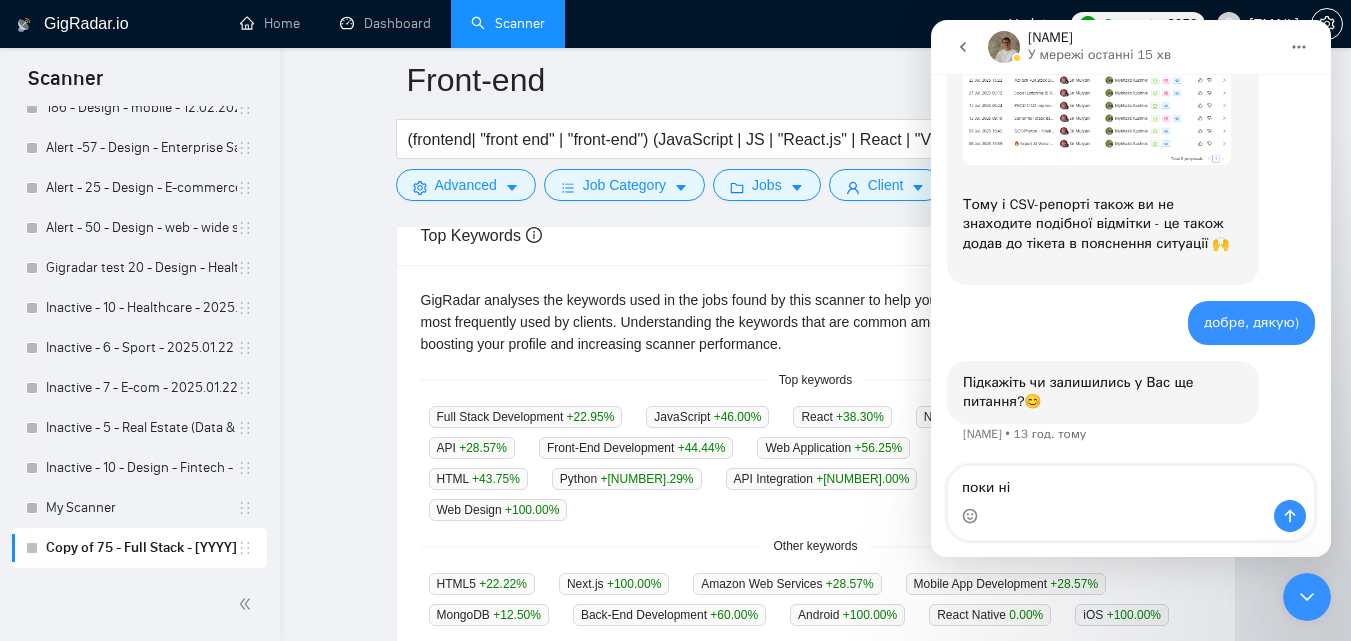 type 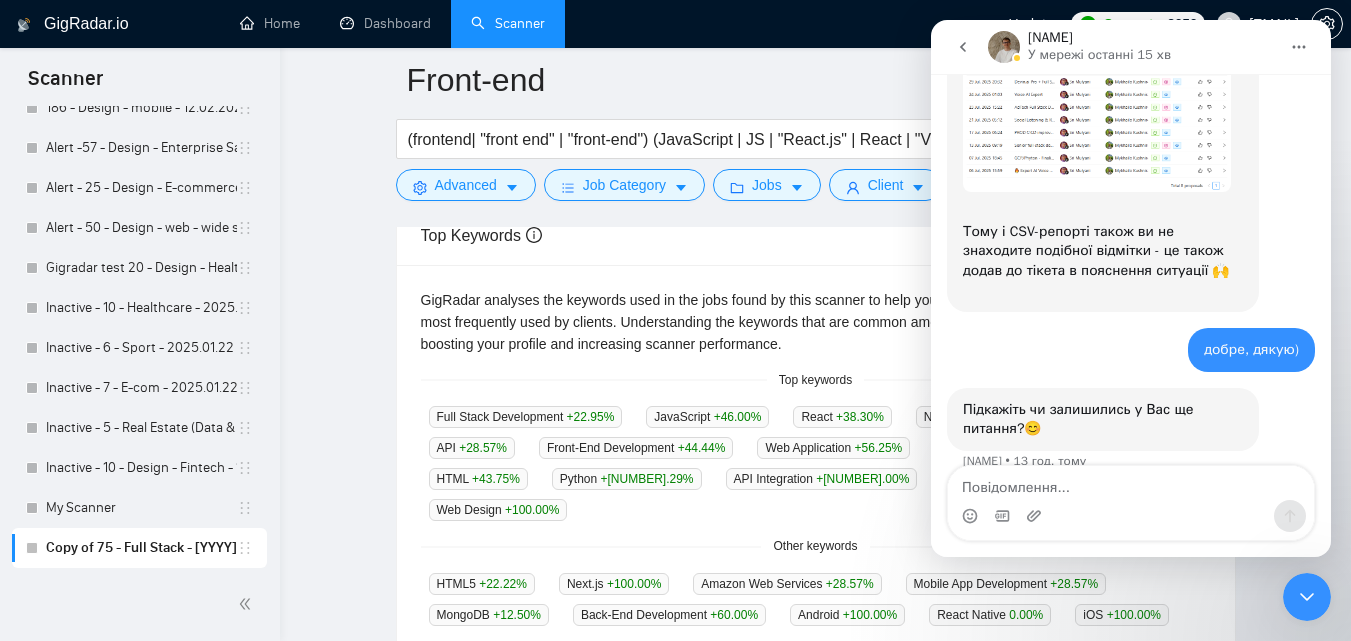 scroll, scrollTop: 2777, scrollLeft: 0, axis: vertical 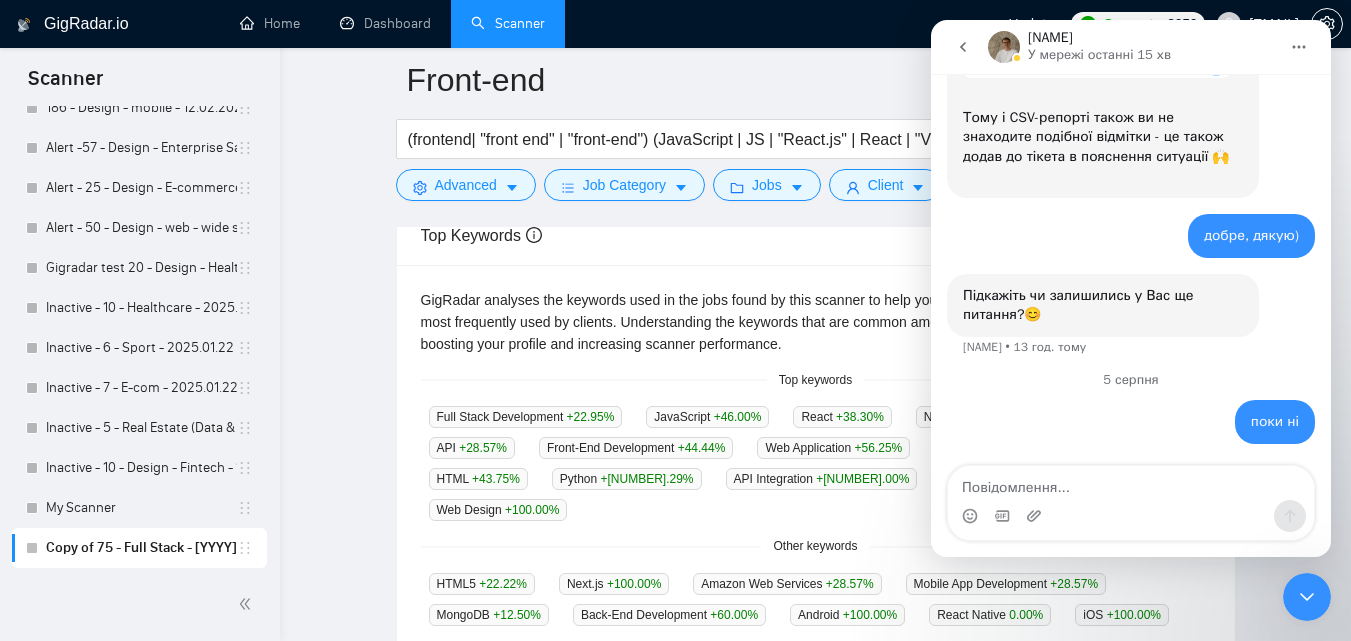 click at bounding box center (1307, 597) 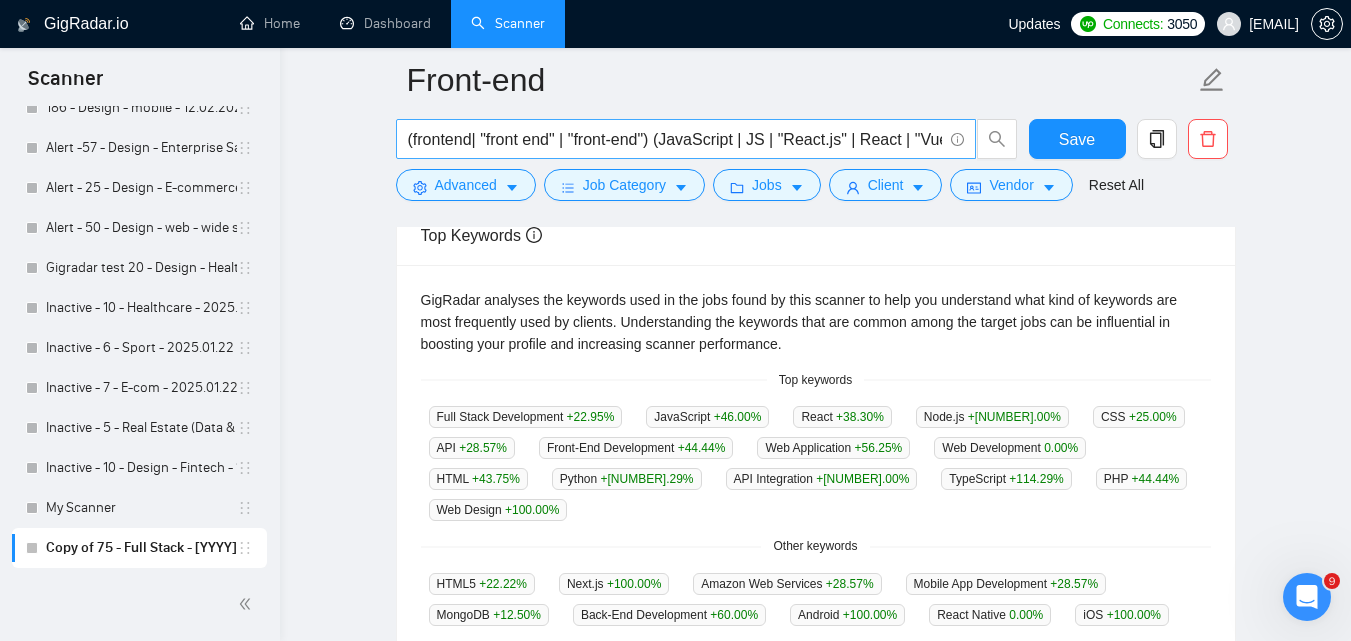 click on "(frontend| "front end" | "front-end") (JavaScript | JS | "React.js" | React | "Vue.js" | Vue | Angular | TypeScript | AdonisJS | Yii2 | Gin | Apollo | Lambda | ECS | S3 | K8S | "Node.js" | Node | "API Integration" | REST | GraphQL | Firebase | Stripe | PayPal | Twilio | "Google Maps" | AWS | CircleCI | UI | Tailwind | CSS | Bootstrap | "Material UI" | Ant | HTML5 | CSS3 | Webpack | Vite | Rollup | Jest | Cypress | PHPUnit)" at bounding box center [675, 139] 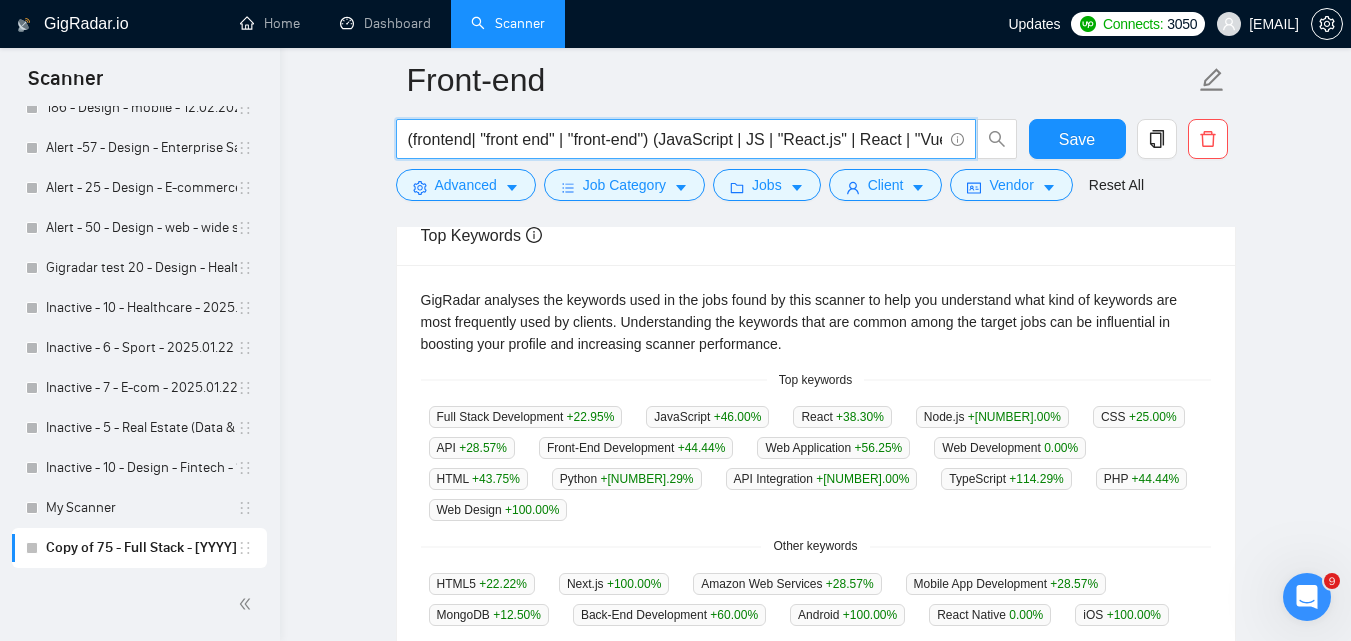 click on "(frontend| "front end" | "front-end") (JavaScript | JS | "React.js" | React | "Vue.js" | Vue | Angular | TypeScript | AdonisJS | Yii2 | Gin | Apollo | Lambda | ECS | S3 | K8S | "Node.js" | Node | "API Integration" | REST | GraphQL | Firebase | Stripe | PayPal | Twilio | "Google Maps" | AWS | CircleCI | UI | Tailwind | CSS | Bootstrap | "Material UI" | Ant | HTML5 | CSS3 | Webpack | Vite | Rollup | Jest | Cypress | PHPUnit)" at bounding box center [675, 139] 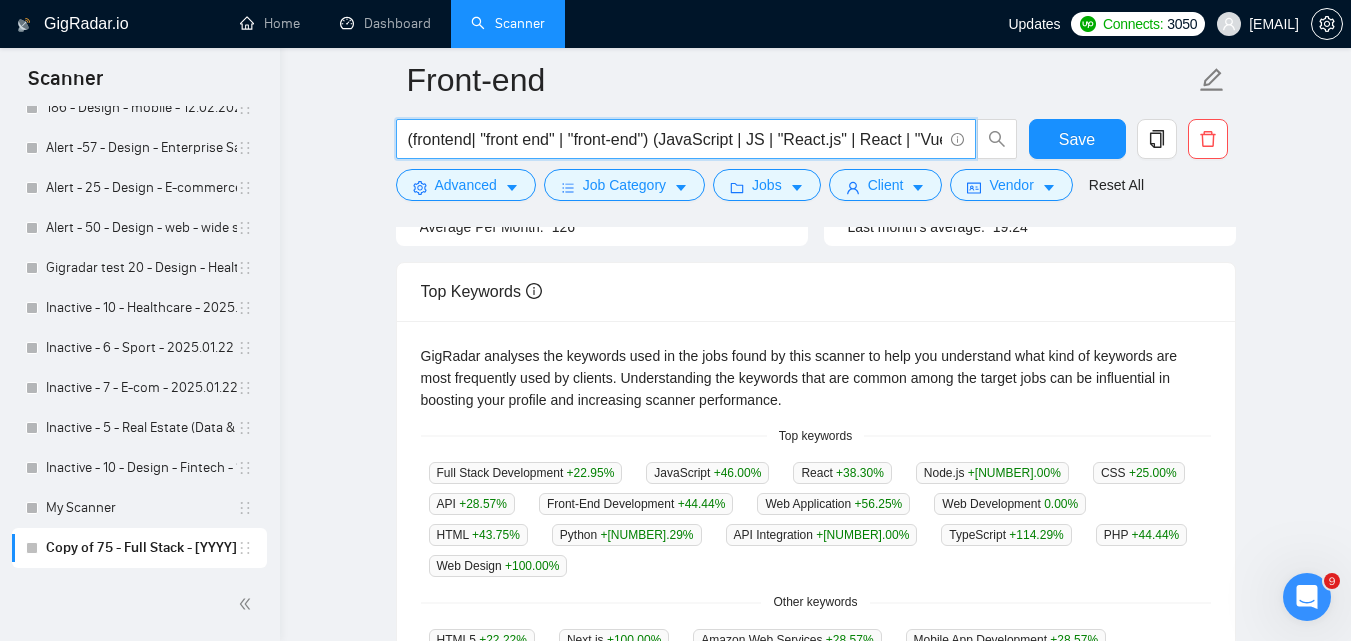 scroll, scrollTop: 288, scrollLeft: 0, axis: vertical 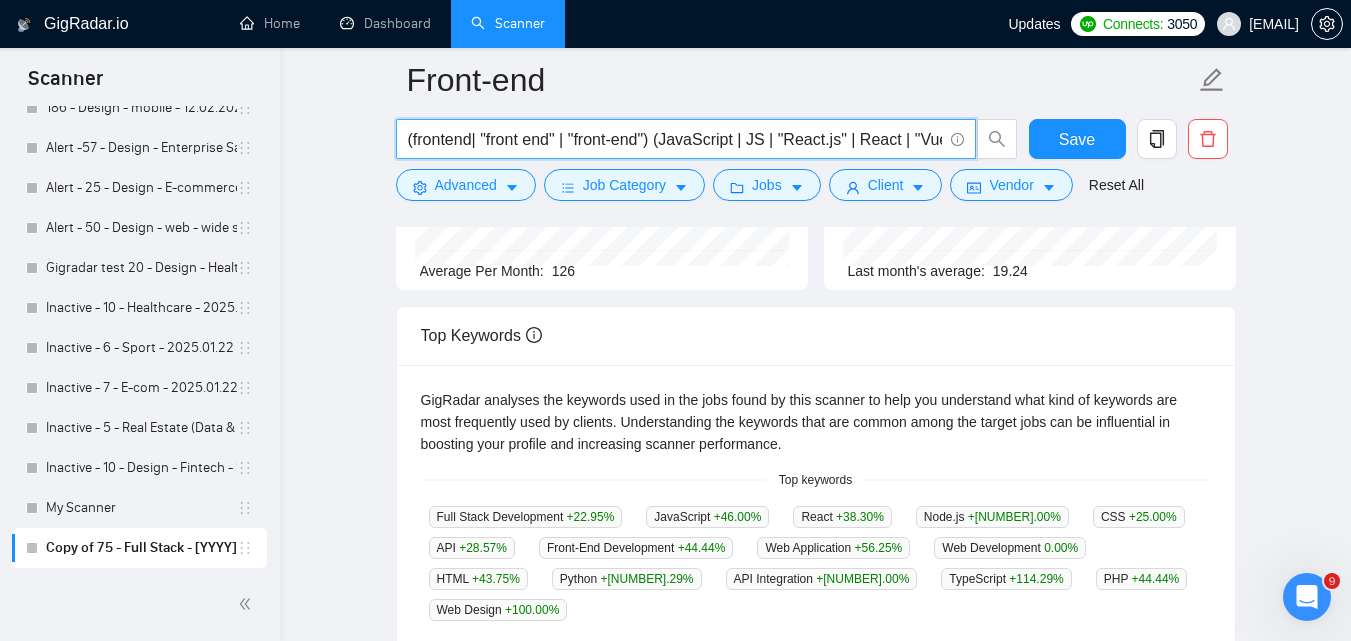 click on "(frontend| "front end" | "front-end") (JavaScript | JS | "React.js" | React | "Vue.js" | Vue | Angular | TypeScript | AdonisJS | Yii2 | Gin | Apollo | Lambda | ECS | S3 | K8S | "Node.js" | Node | "API Integration" | REST | GraphQL | Firebase | Stripe | PayPal | Twilio | "Google Maps" | AWS | CircleCI | UI | Tailwind | CSS | Bootstrap | "Material UI" | Ant | HTML5 | CSS3 | Webpack | Vite | Rollup | Jest | Cypress | PHPUnit)" at bounding box center [675, 139] 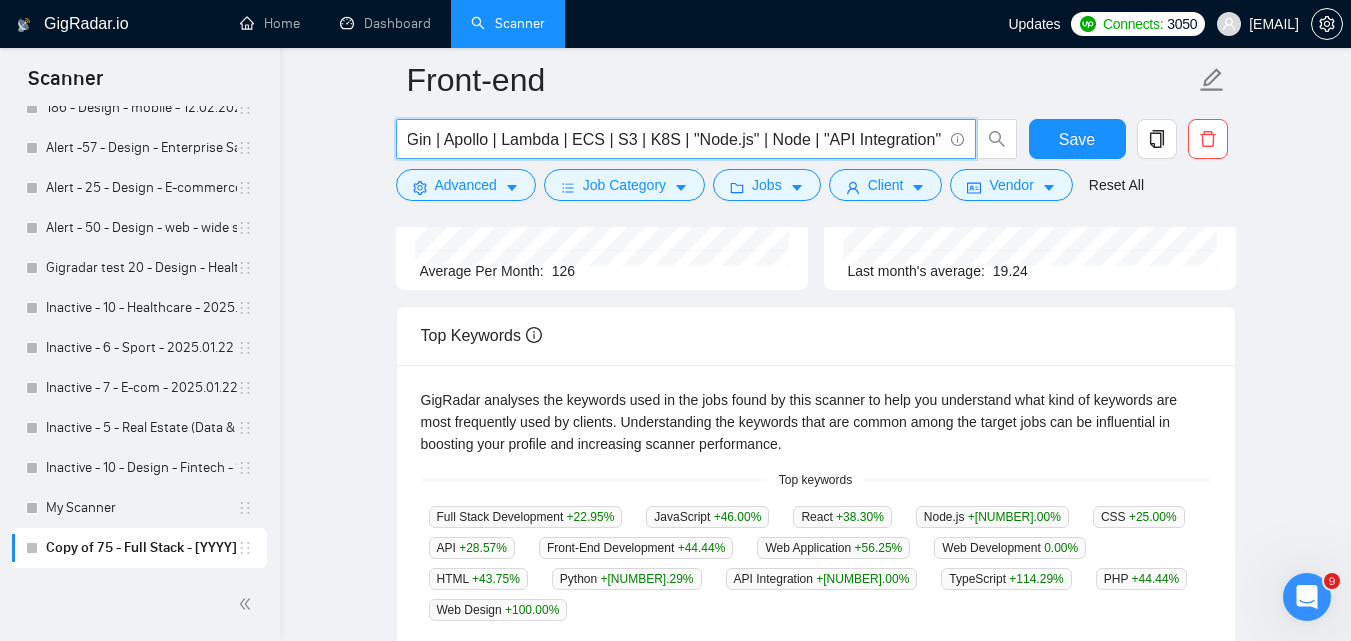 scroll, scrollTop: 0, scrollLeft: 948, axis: horizontal 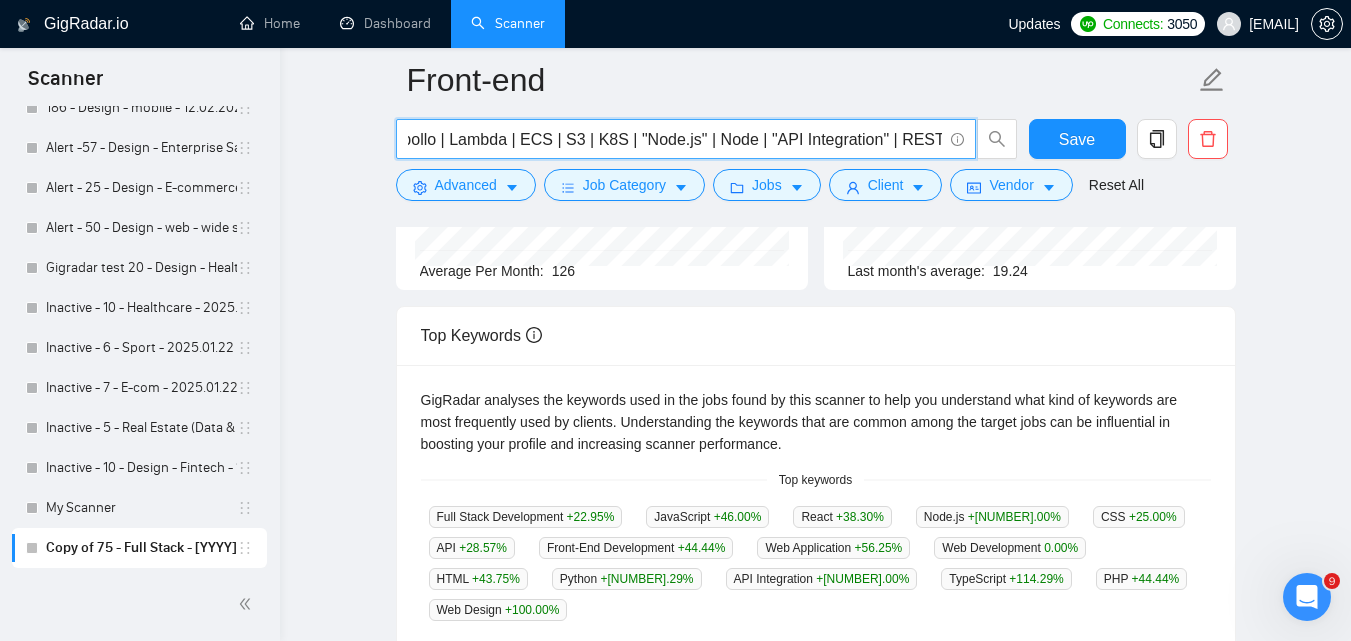 drag, startPoint x: 886, startPoint y: 142, endPoint x: 875, endPoint y: 140, distance: 11.18034 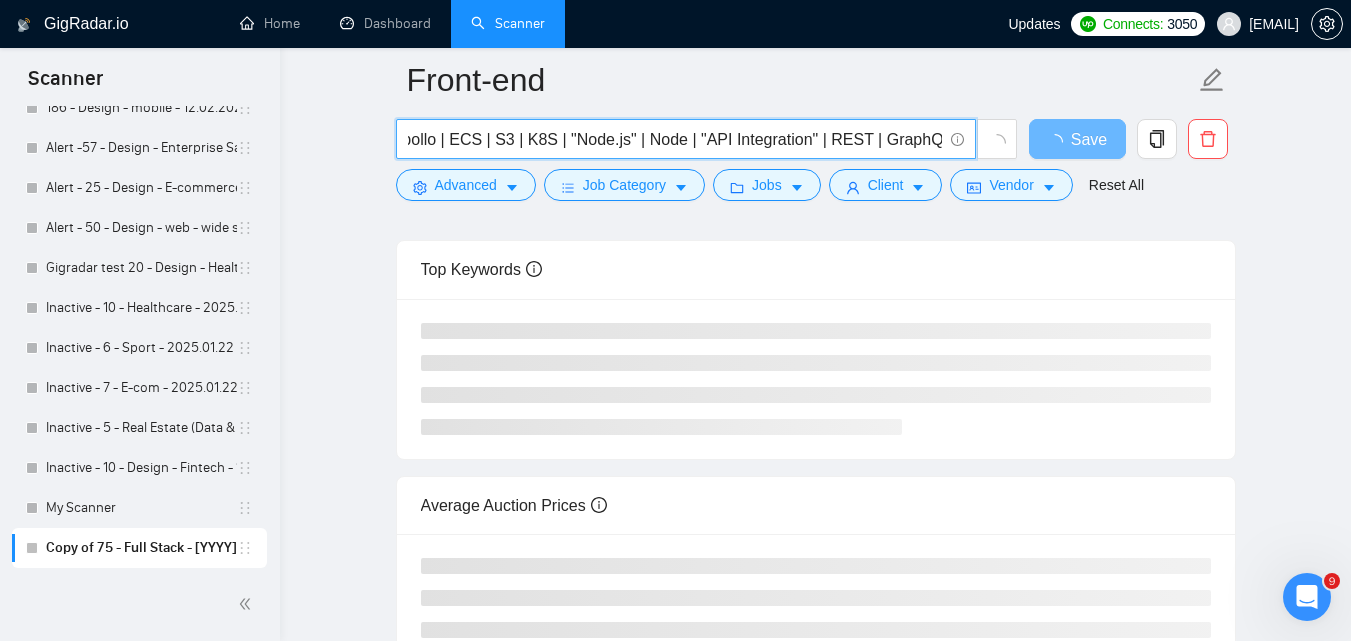 drag, startPoint x: 468, startPoint y: 134, endPoint x: 523, endPoint y: 135, distance: 55.00909 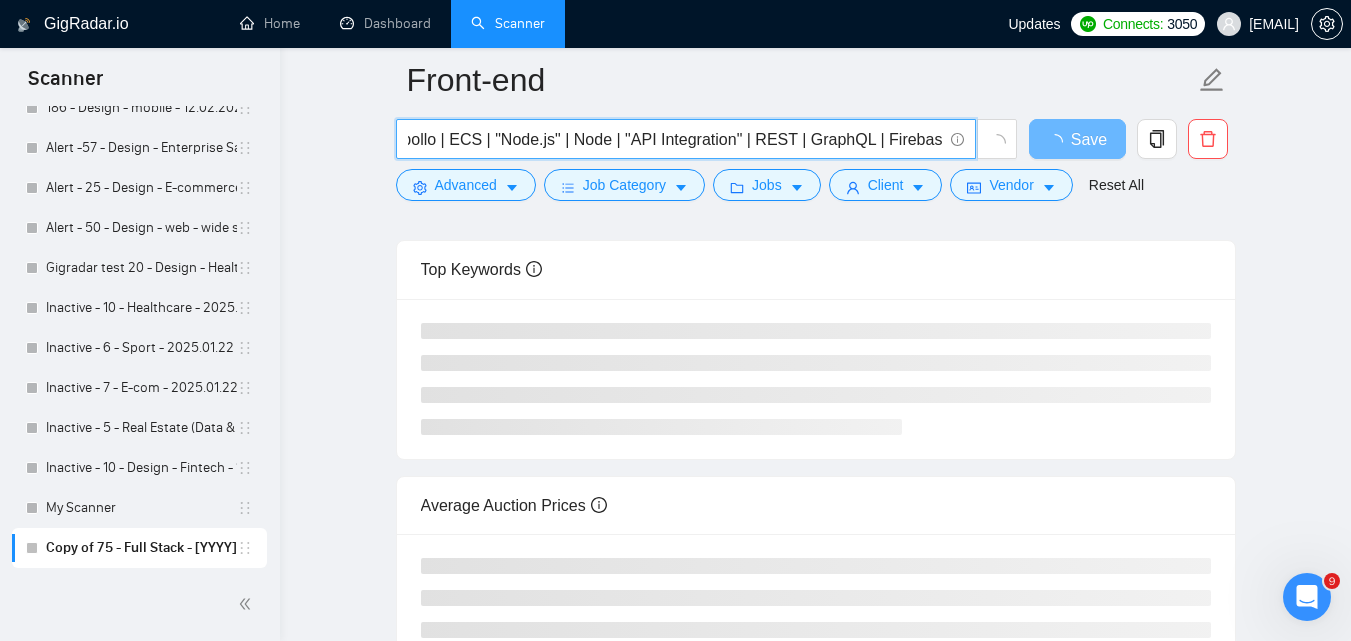 click on "(frontend | "front end" | "front-end") (JavaScript | JS | "React.js" | React | "Vue.js" | Vue | Angular | TypeScript | AdonisJS | Yii2 | Gin | Apollo | ECS | "Node.js" | Node | "API Integration" | REST | GraphQL | Firebase | Stripe | PayPal | Twilio | "Google Maps" | AWS | CircleCI | UI | Tailwind | CSS | Bootstrap | "Material UI" | Ant | HTML5 | CSS3 | Webpack | Vite | Rollup | Jest | Cypress | PHPUnit)" at bounding box center (675, 139) 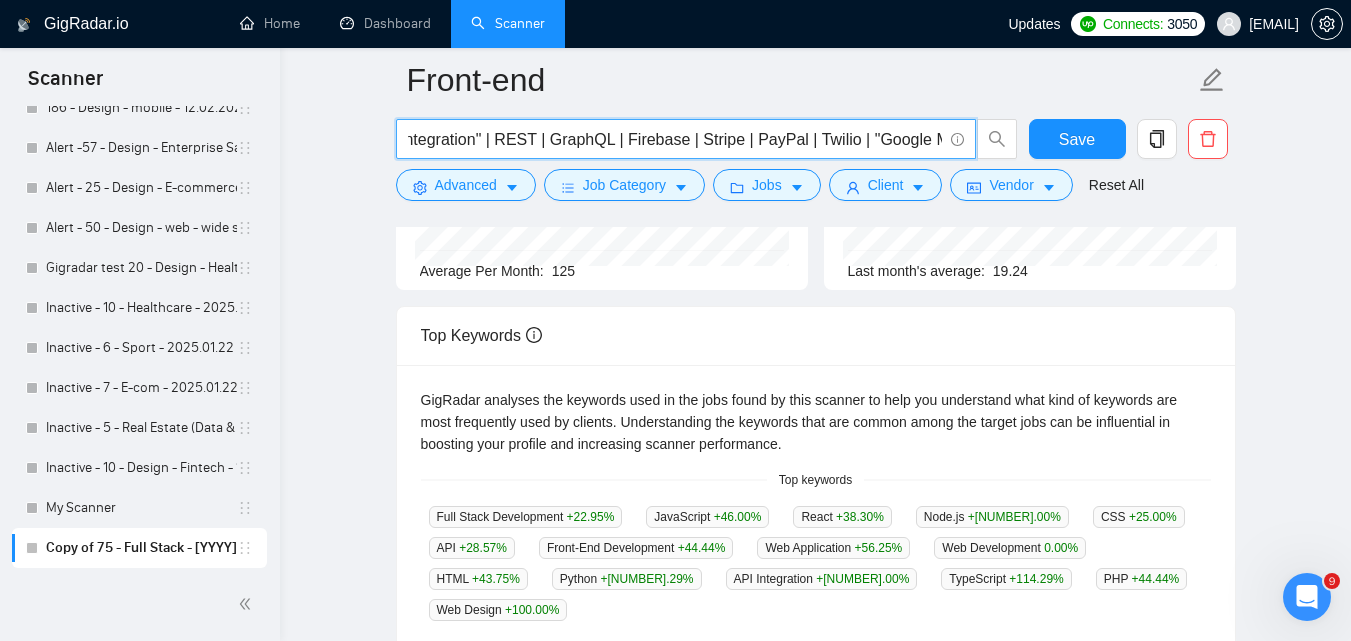 scroll, scrollTop: 0, scrollLeft: 1226, axis: horizontal 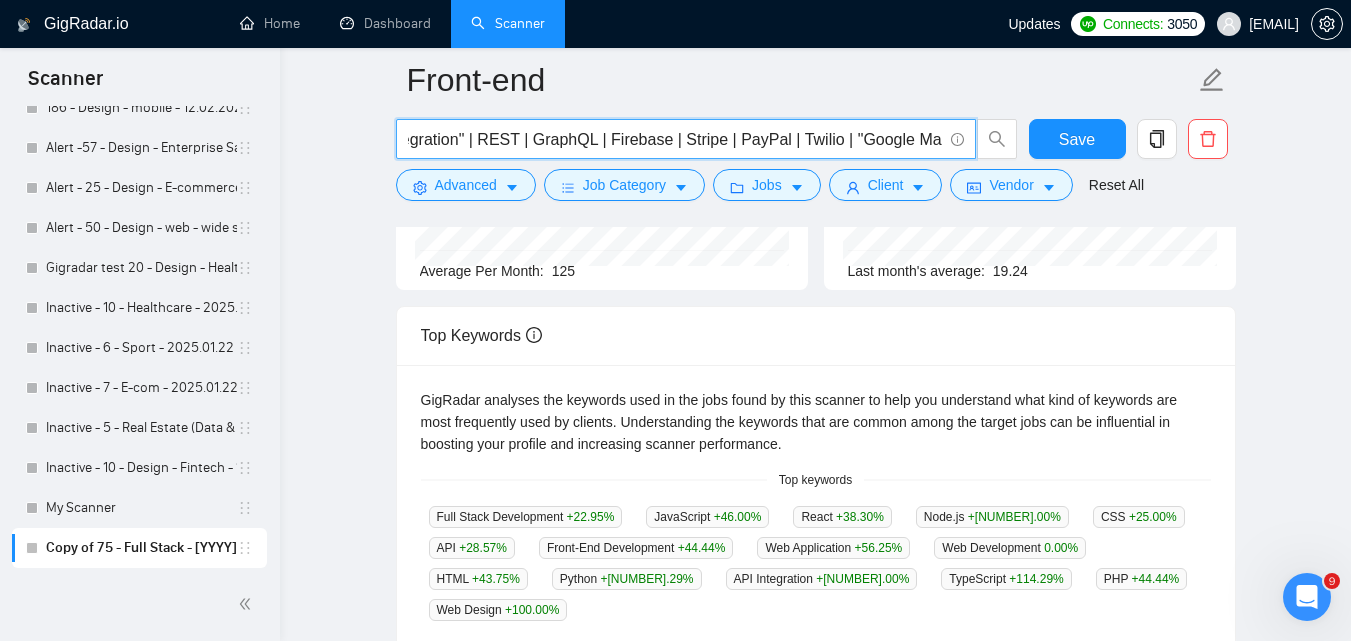 drag, startPoint x: 781, startPoint y: 138, endPoint x: 796, endPoint y: 141, distance: 15.297058 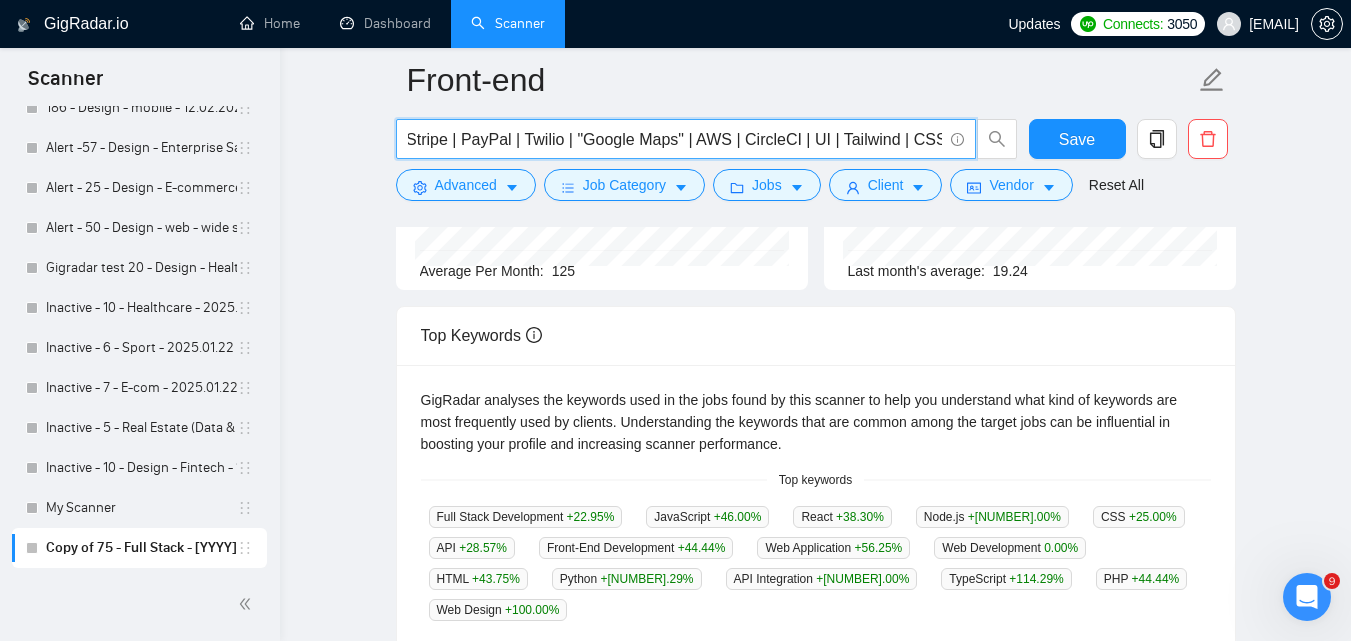 scroll, scrollTop: 0, scrollLeft: 1488, axis: horizontal 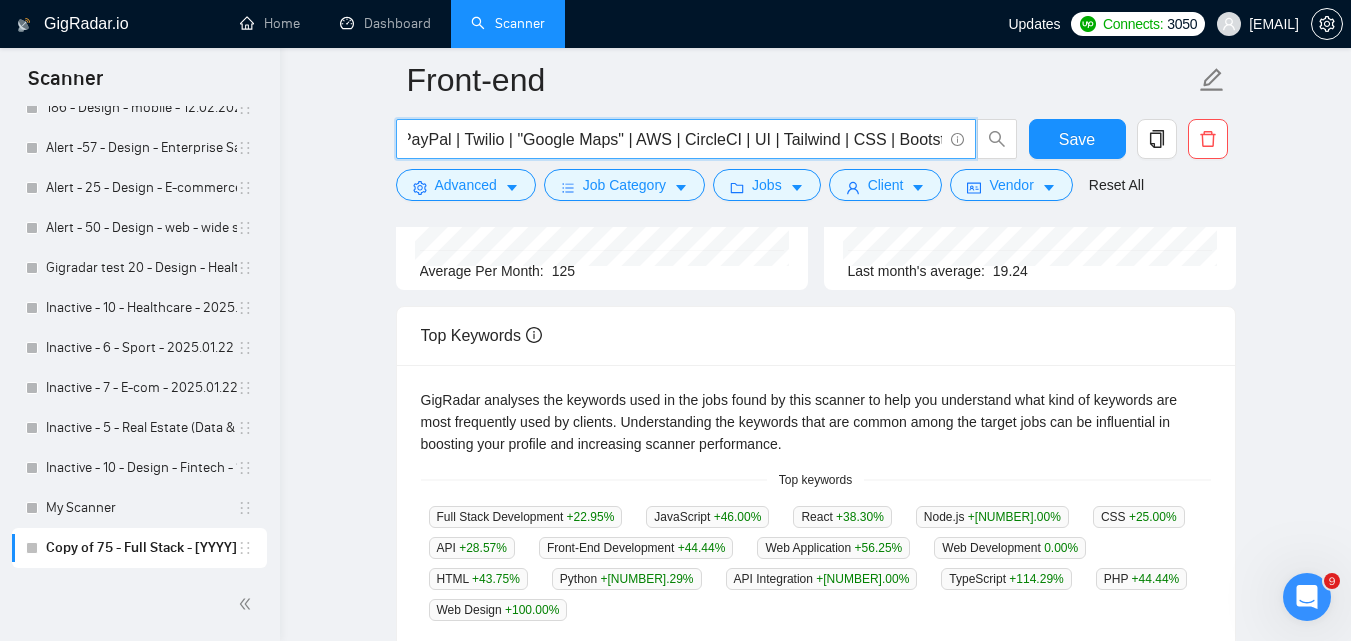 drag, startPoint x: 750, startPoint y: 147, endPoint x: 926, endPoint y: 145, distance: 176.01137 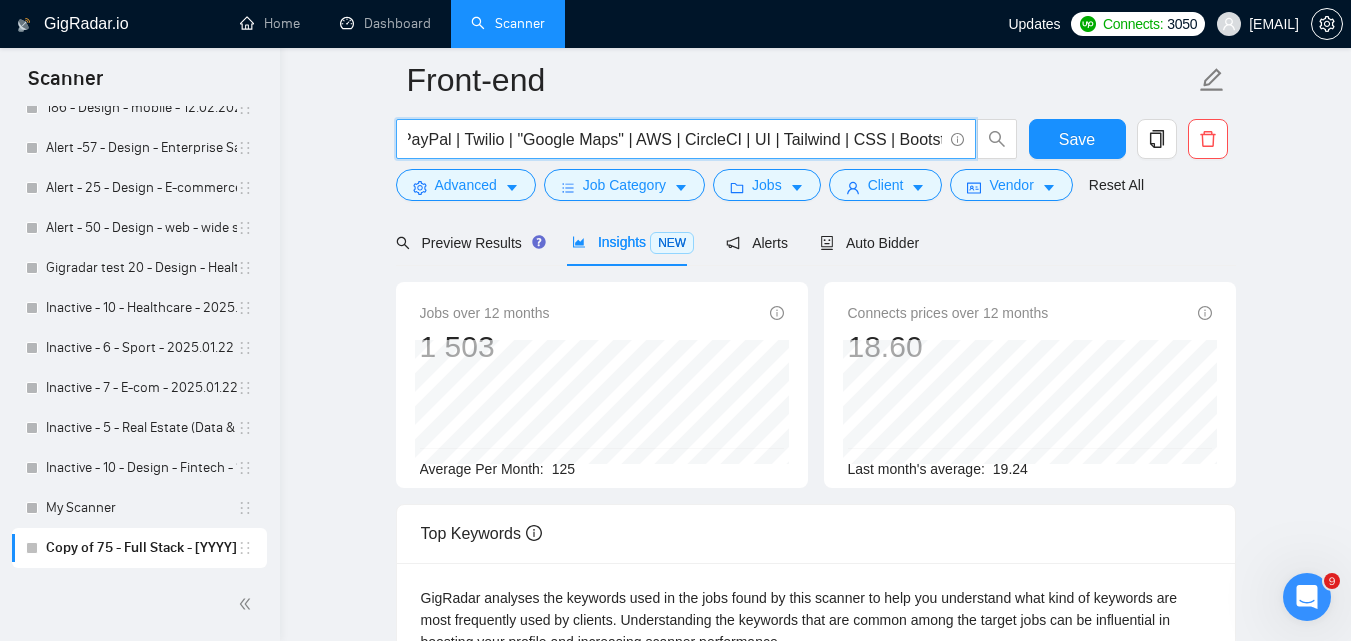 scroll, scrollTop: 88, scrollLeft: 0, axis: vertical 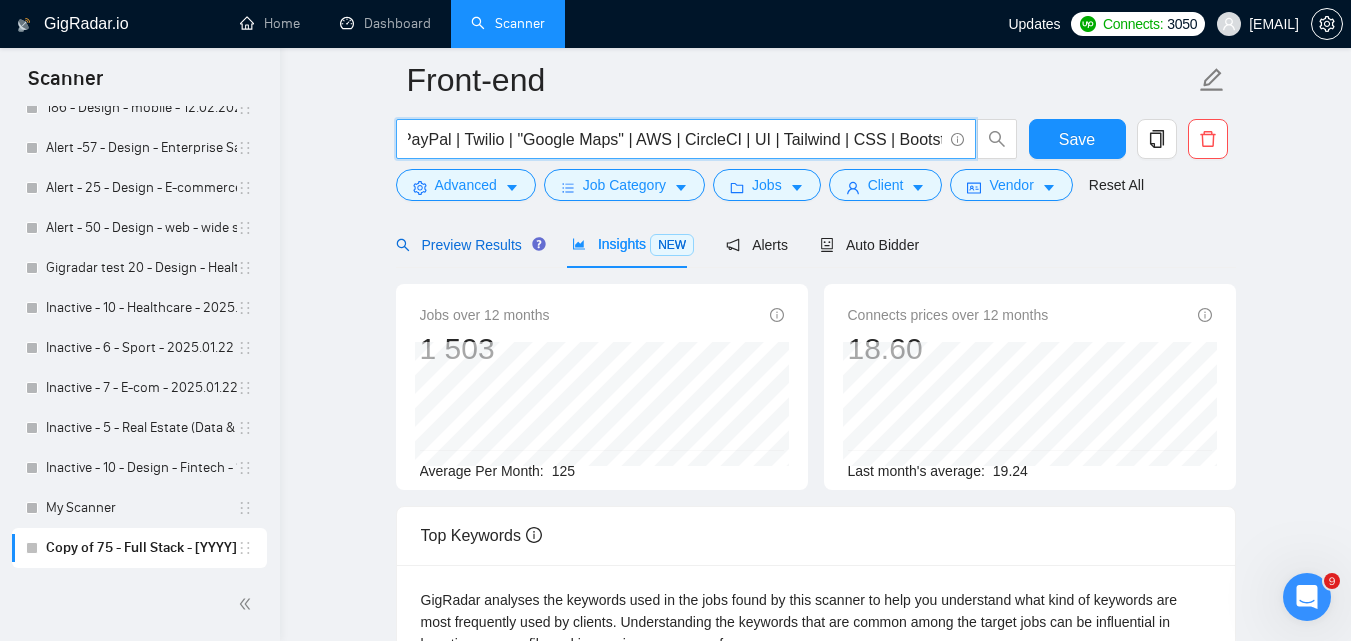 click on "Preview Results" at bounding box center [468, 245] 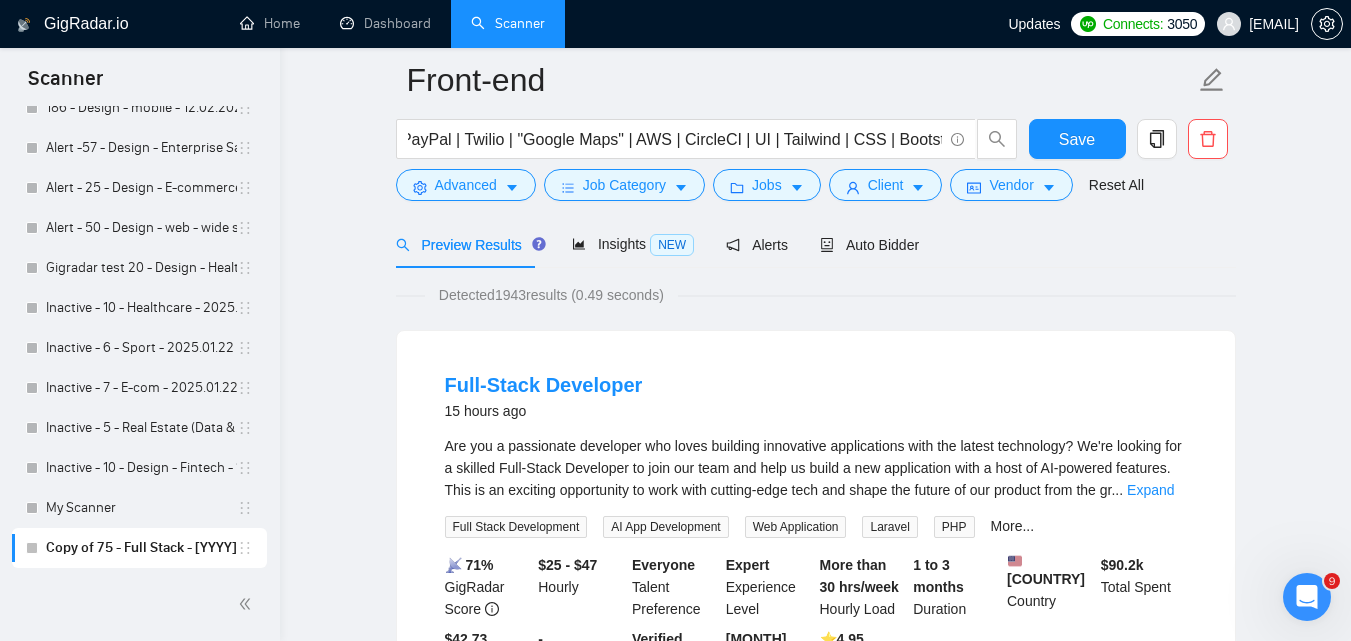 scroll, scrollTop: 0, scrollLeft: 0, axis: both 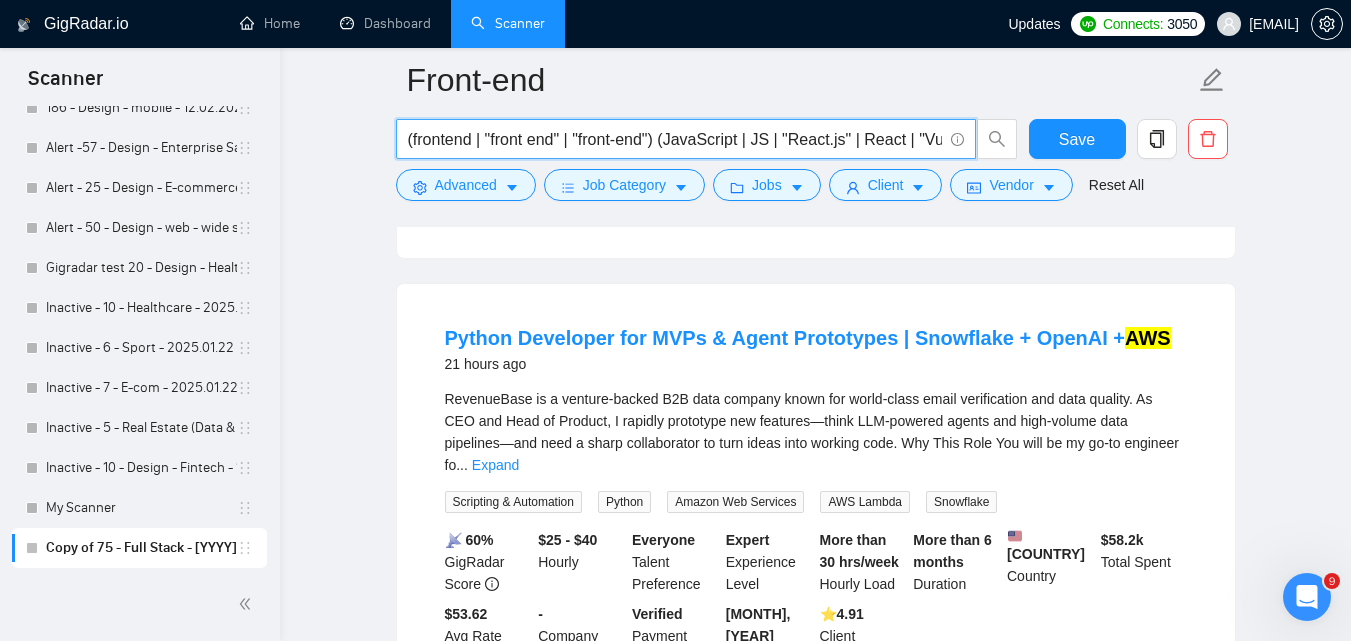 click on "(frontend | "front end" | "front-end") (JavaScript | JS | "React.js" | React | "Vue.js" | Vue | Angular | TypeScript | AdonisJS | Yii2 | Gin | Apollo | ECS | "Node.js" | Node | "API Integration" | REST | Firebase | Stripe | PayPal | Twilio | "Google Maps" | AWS | CircleCI | UI | Tailwind | CSS | Bootstrap | "Material UI" | Ant | HTML5 | CSS3 | Webpack | Vite | Rollup | Jest | Cypress | PHPUnit)" at bounding box center (675, 139) 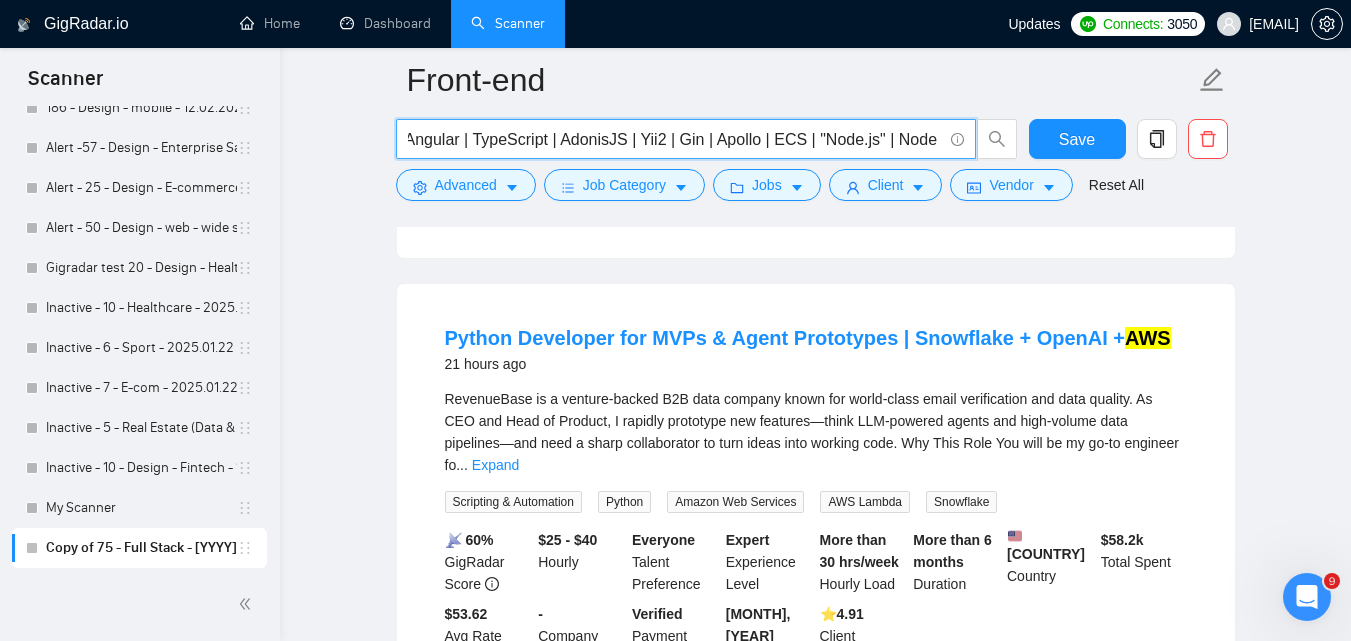 scroll, scrollTop: 0, scrollLeft: 728, axis: horizontal 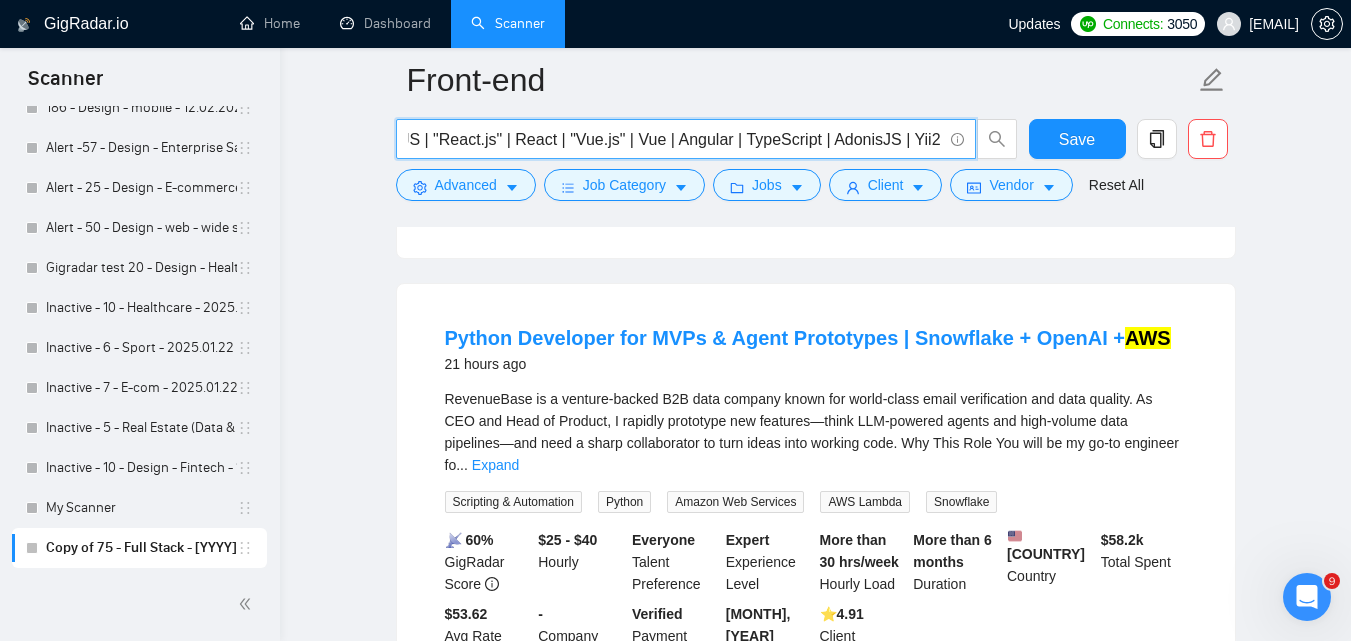 drag, startPoint x: 855, startPoint y: 142, endPoint x: 423, endPoint y: 140, distance: 432.00464 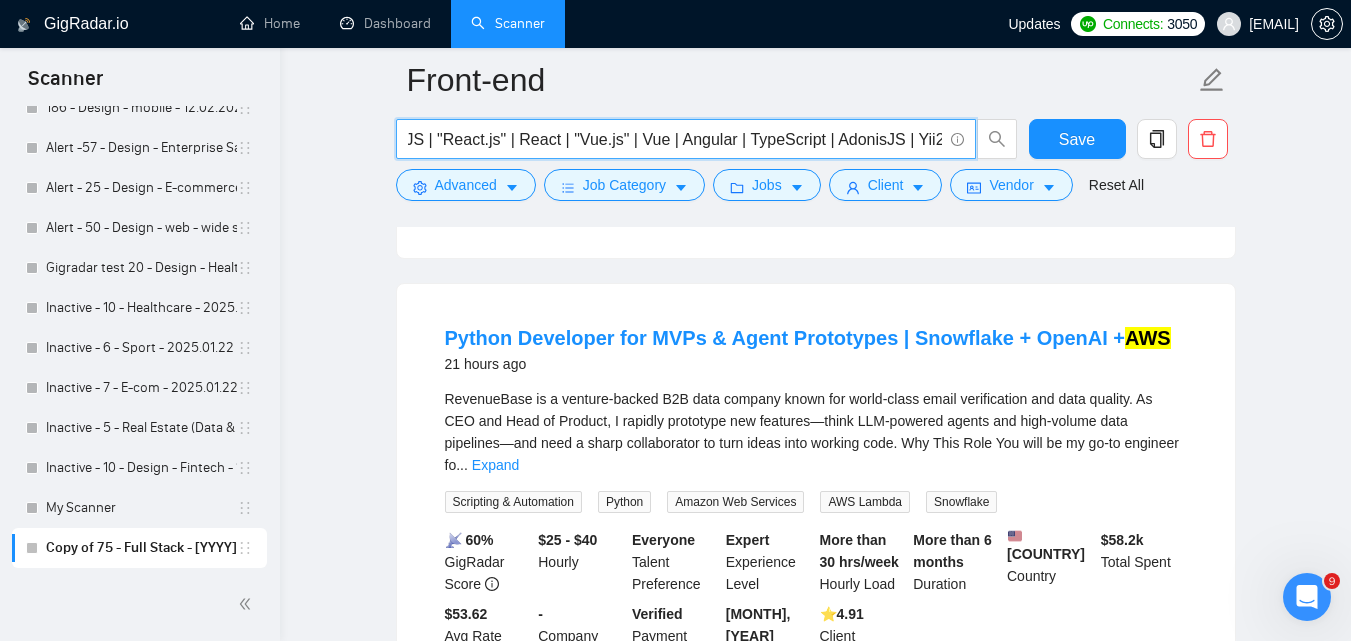 click on "(frontend | "front end" | "front-end") (JavaScript | JS | "React.js" | React | "Vue.js" | Vue | Angular | TypeScript | AdonisJS | Yii2 | Gin | Apollo | ECS | "Node.js" | Node | "API Integration" | REST | Firebase | Stripe | PayPal | Twilio | "Google Maps" | AWS | CircleCI | UI | Tailwind | CSS | Bootstrap | "Material UI" | Ant | HTML5 | CSS3 | Webpack | Vite | Rollup | Jest | Cypress | PHPUnit)" at bounding box center [675, 139] 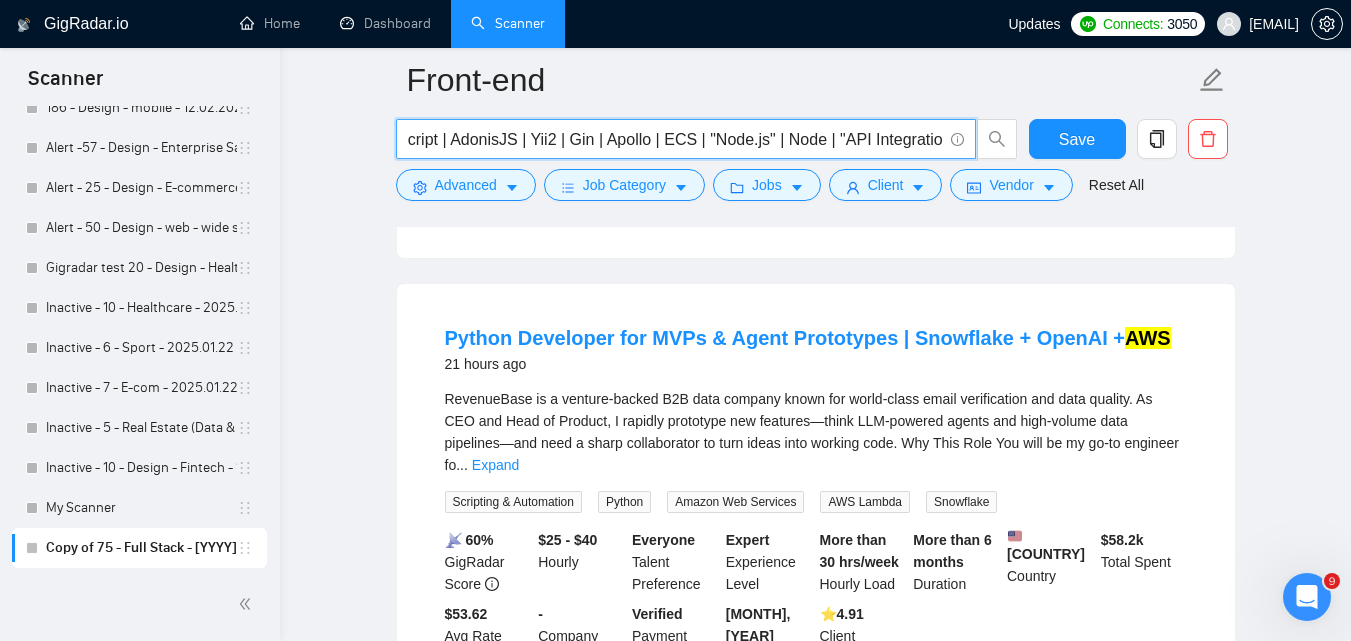scroll, scrollTop: 0, scrollLeft: 742, axis: horizontal 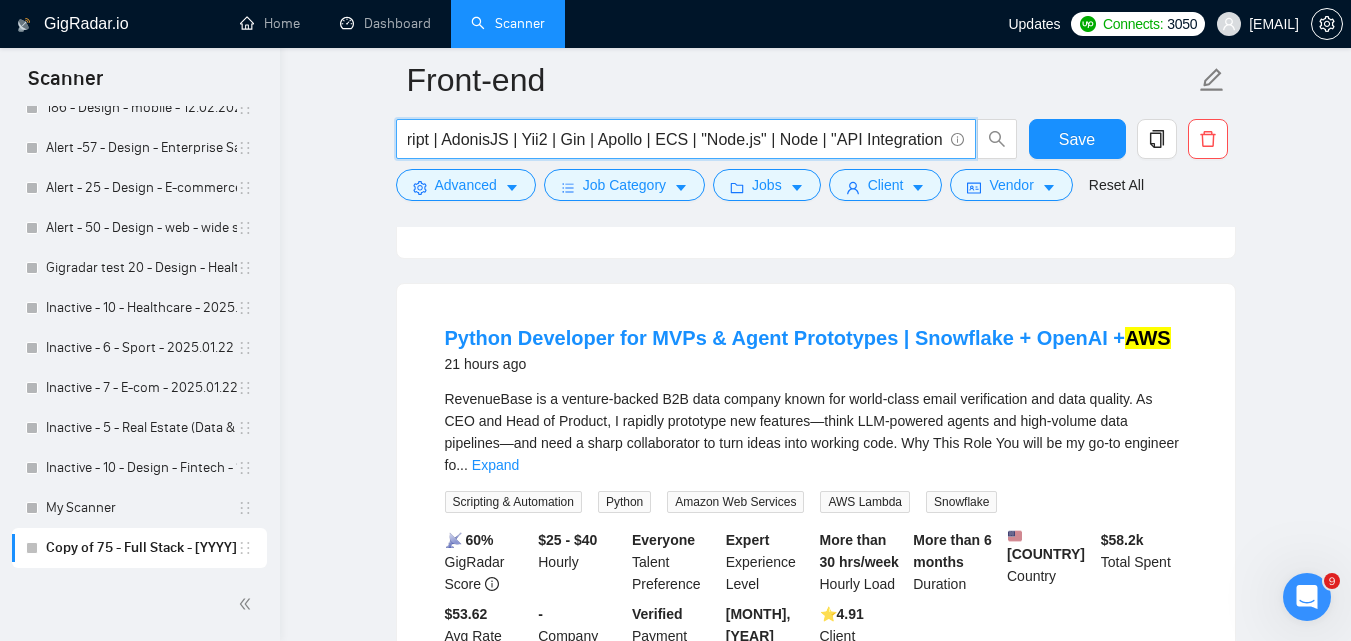 drag, startPoint x: 572, startPoint y: 140, endPoint x: 934, endPoint y: 141, distance: 362.00137 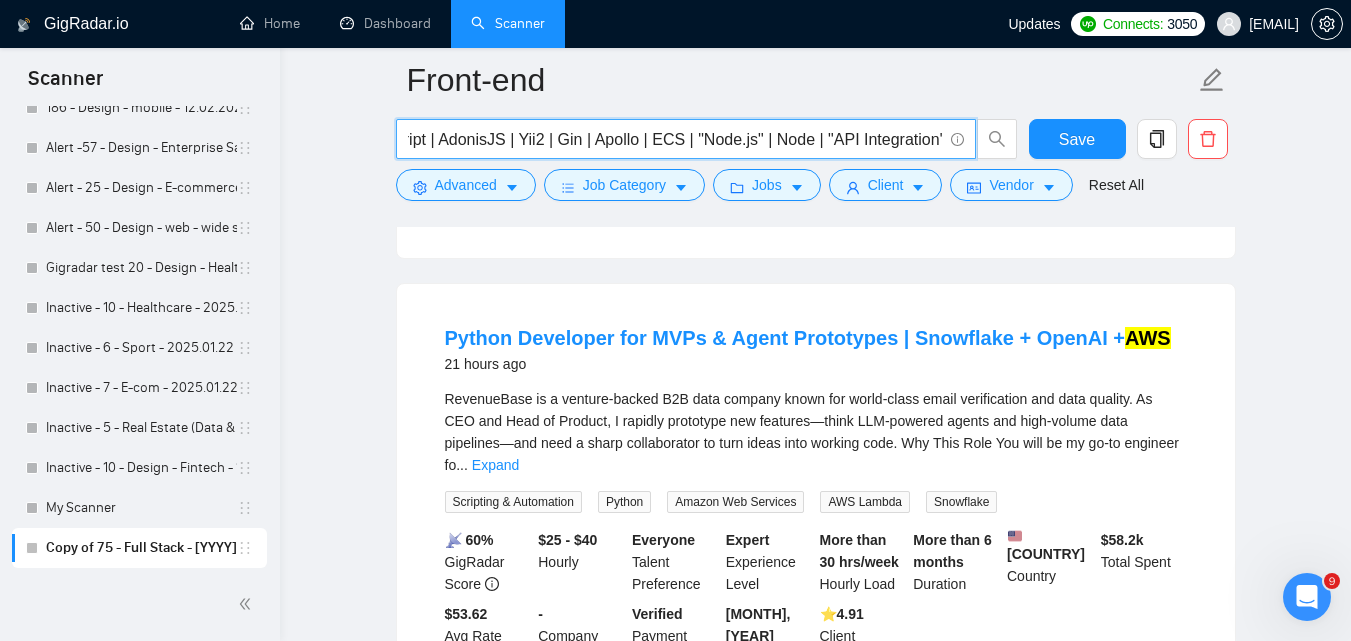 click on "(frontend | "front end" | "front-end") (JavaScript | JS | "React.js" | React | "Vue.js" | Vue | Angular | TypeScript | AdonisJS | Yii2 | Gin | Apollo | ECS | "Node.js" | Node | "API Integration" | REST | Firebase | Stripe | PayPal | Twilio | "Google Maps" | AWS | CircleCI | UI | Tailwind | CSS | Bootstrap | "Material UI" | Ant | HTML5 | CSS3 | Webpack | Vite | Rollup | Jest | Cypress | PHPUnit)" at bounding box center (675, 139) 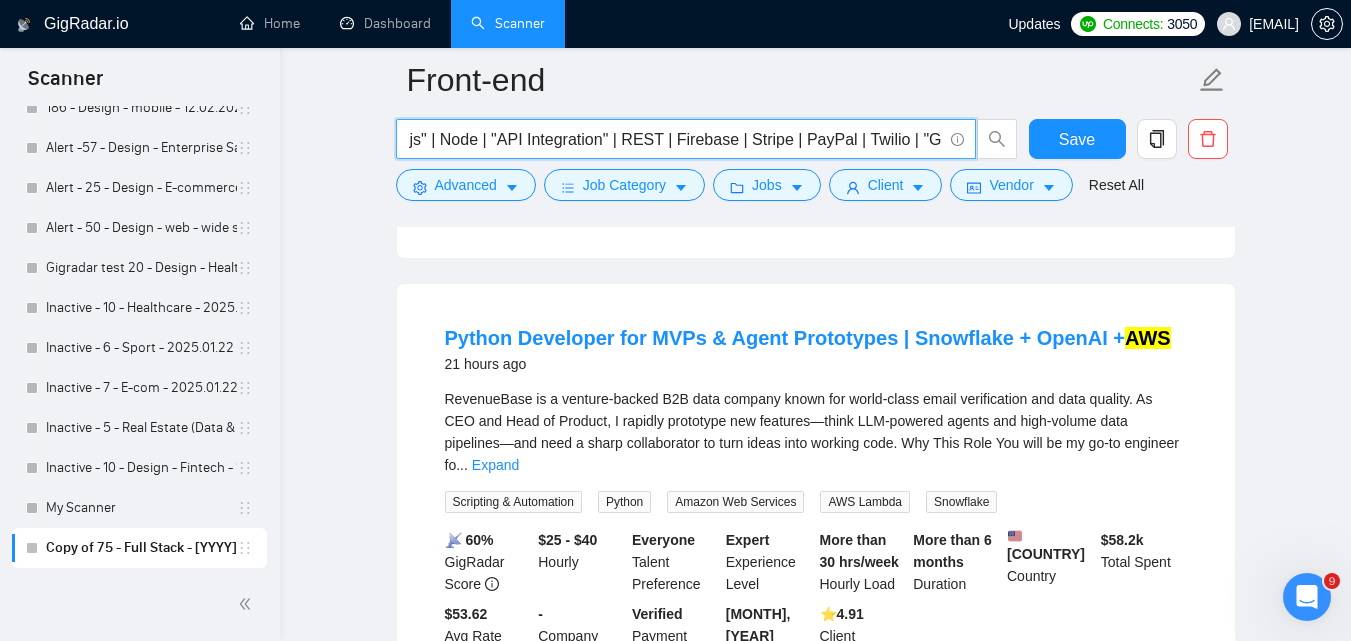 scroll, scrollTop: 0, scrollLeft: 1237, axis: horizontal 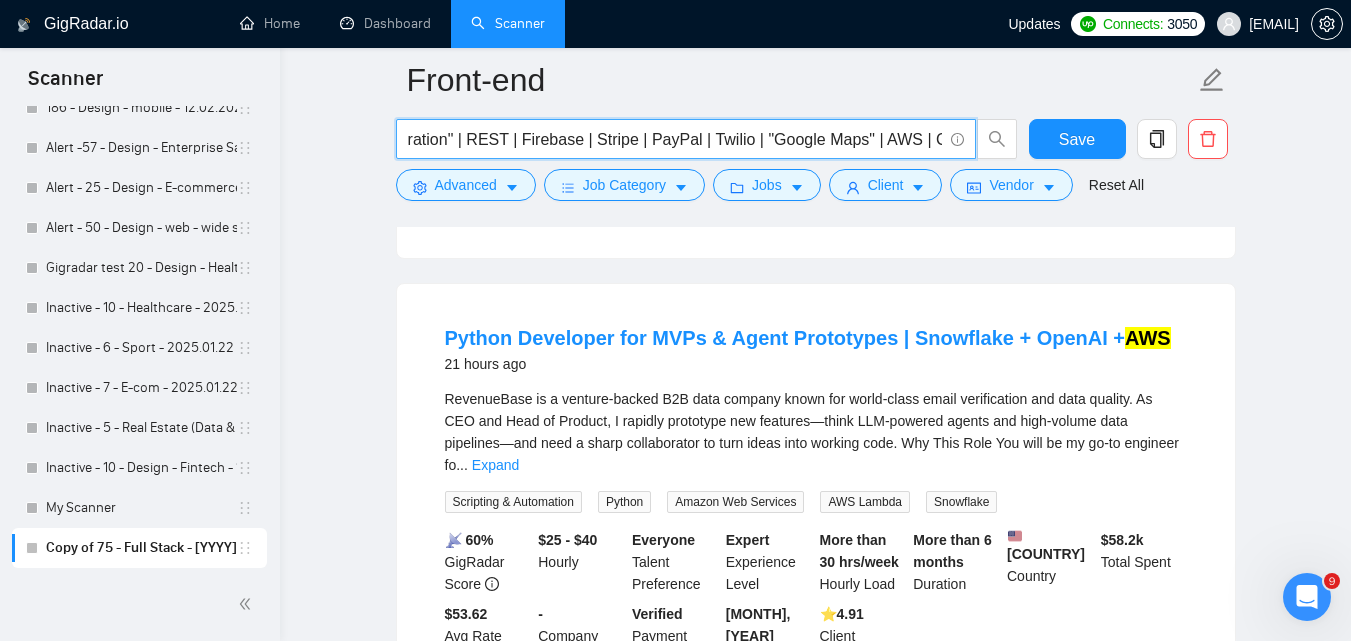 drag, startPoint x: 898, startPoint y: 146, endPoint x: 924, endPoint y: 142, distance: 26.305893 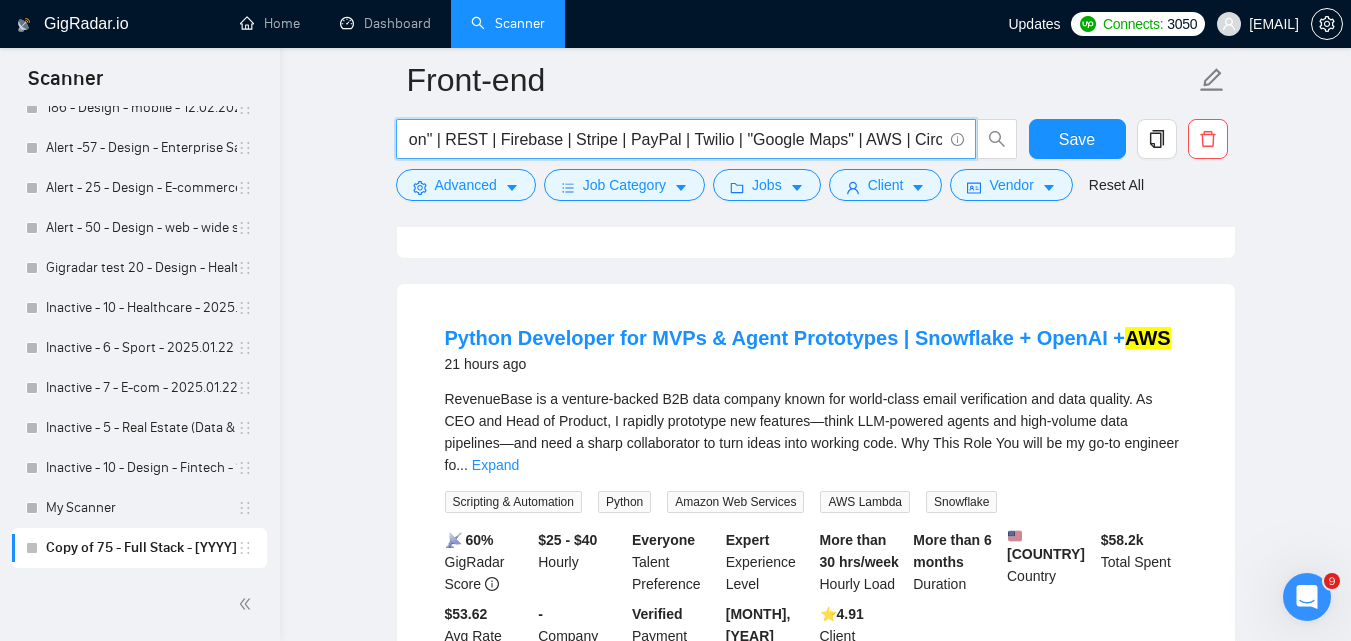 click on "(frontend | "front end" | "front-end") (JavaScript | JS | "React.js" | React | "Vue.js" | Vue | Angular | TypeScript | AdonisJS | Yii2 | Gin | Apollo | ECS | "Node.js" | Node | "API Integration" | REST | Firebase | Stripe | PayPal | Twilio | "Google Maps" | AWS | CircleCI | UI | Tailwind | CSS | Bootstrap | "Material UI" | Ant | HTML5 | CSS3 | Webpack | Vite | Rollup | Jest | Cypress | PHPUnit)" at bounding box center (675, 139) 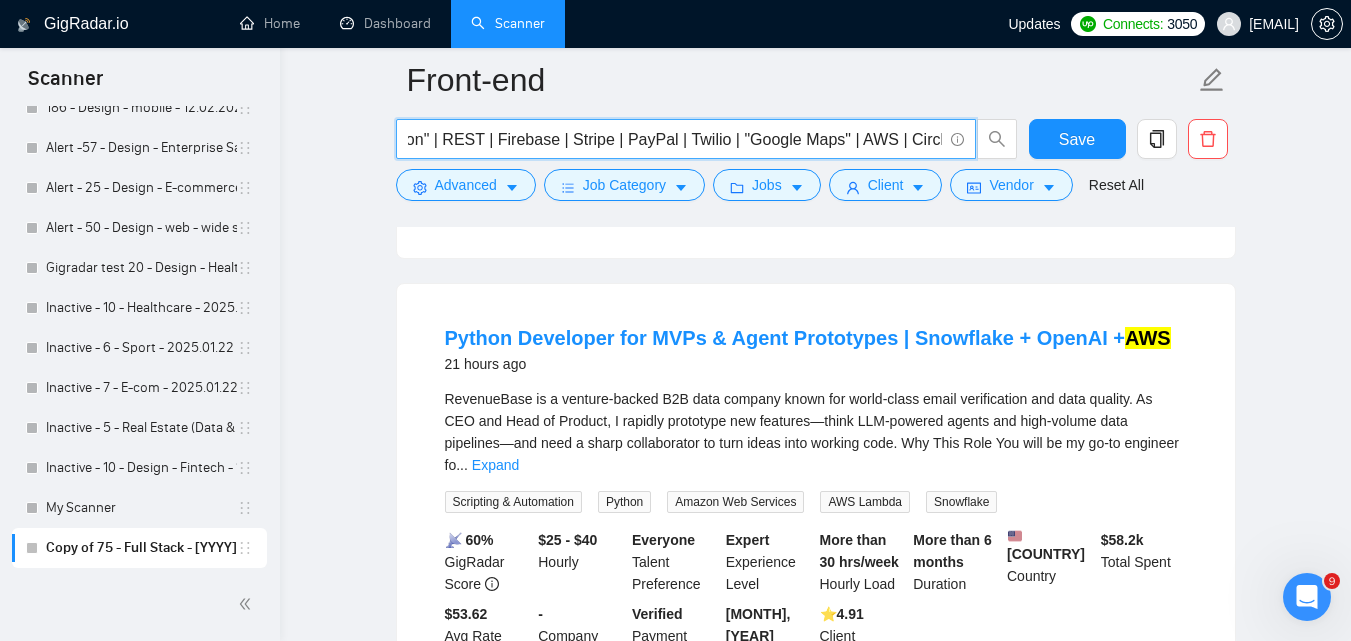 click on "(frontend | "front end" | "front-end") (JavaScript | JS | "React.js" | React | "Vue.js" | Vue | Angular | TypeScript | AdonisJS | Yii2 | Gin | Apollo | ECS | "Node.js" | Node | "API Integration" | REST | Firebase | Stripe | PayPal | Twilio | "Google Maps" | AWS | CircleCI | UI | Tailwind | CSS | Bootstrap | "Material UI" | Ant | HTML5 | CSS3 | Webpack | Vite | Rollup | Jest | Cypress | PHPUnit)" at bounding box center [675, 139] 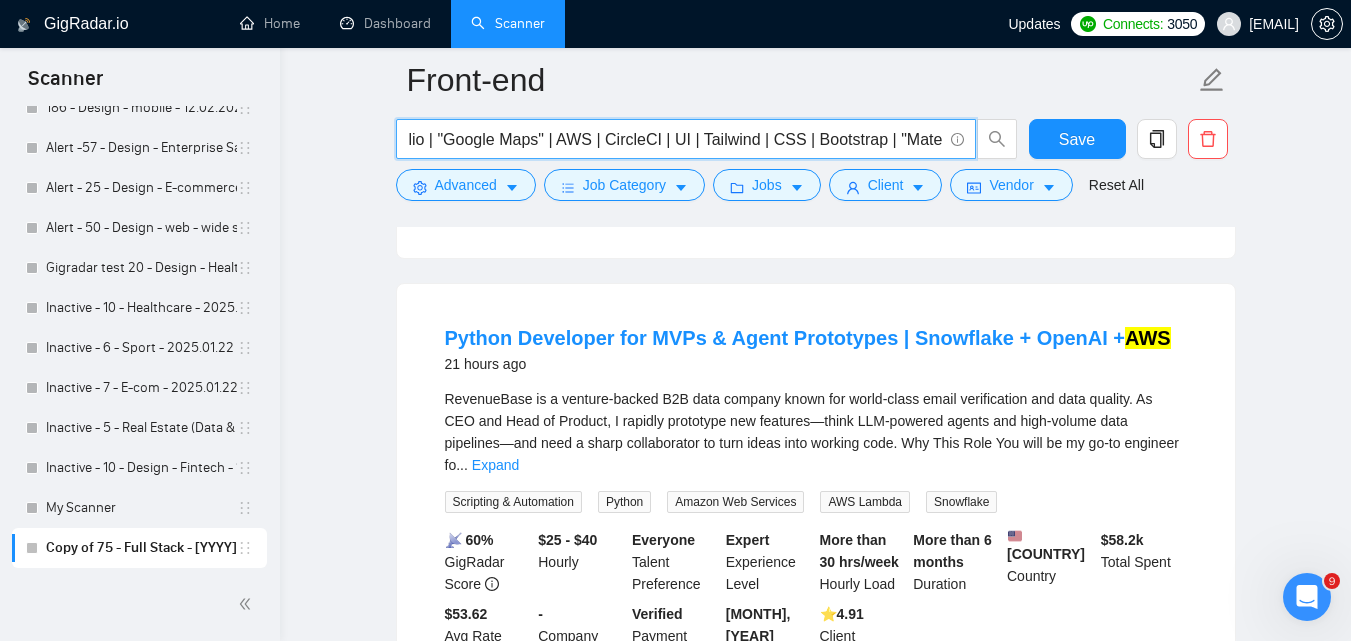 scroll, scrollTop: 0, scrollLeft: 1858, axis: horizontal 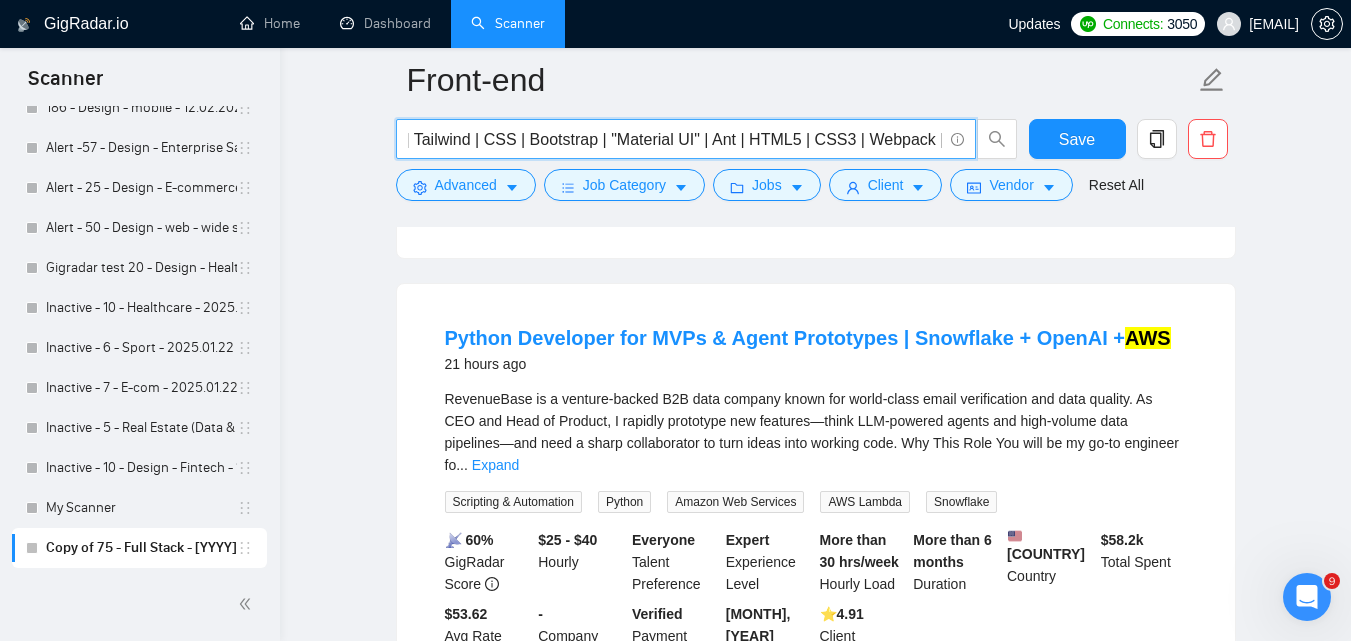 drag, startPoint x: 893, startPoint y: 145, endPoint x: 838, endPoint y: 137, distance: 55.578773 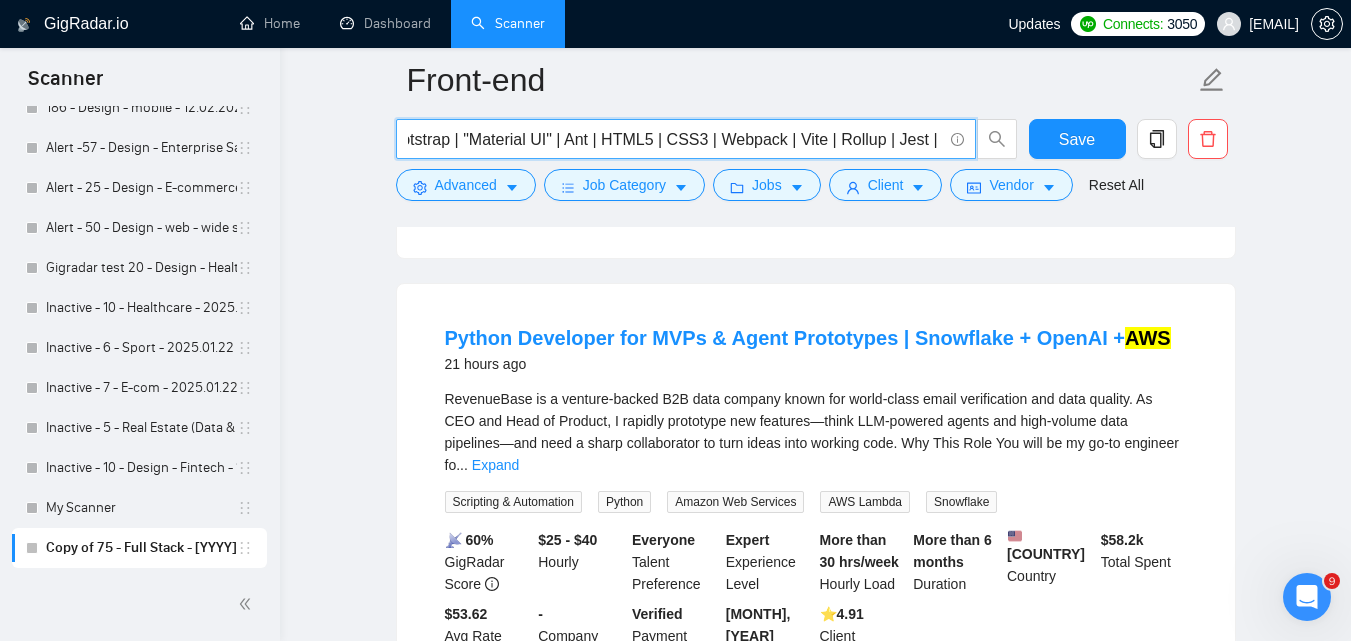 scroll, scrollTop: 0, scrollLeft: 2061, axis: horizontal 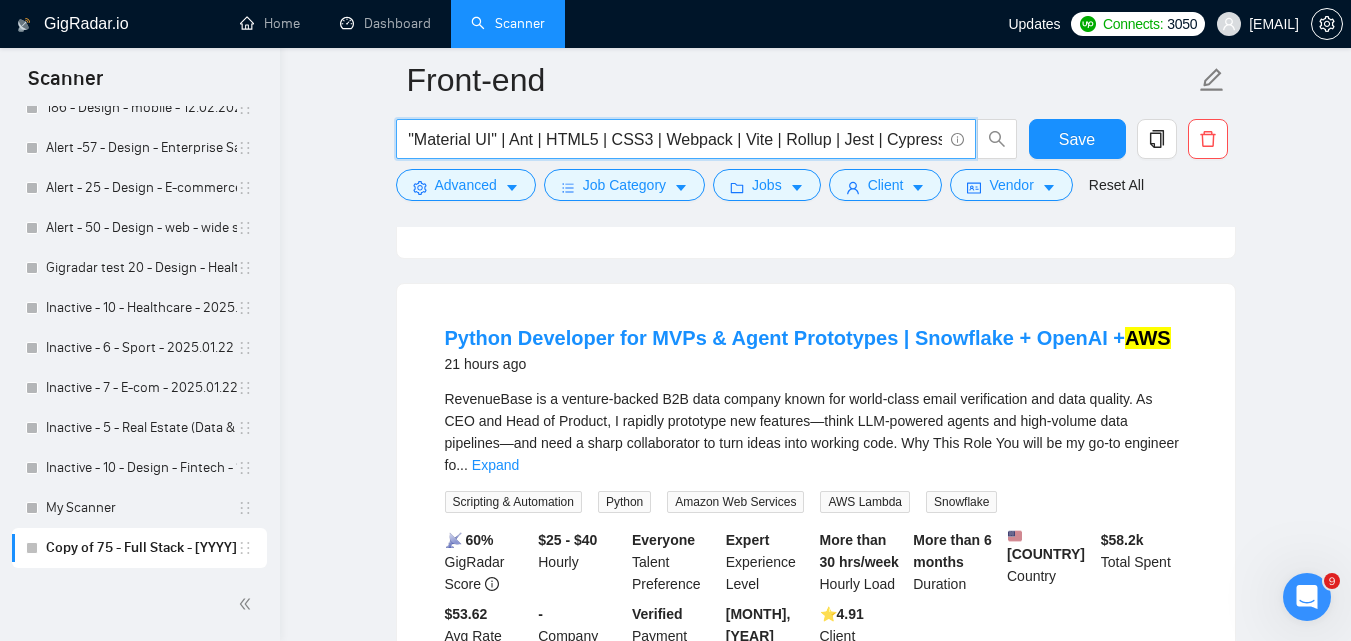 drag, startPoint x: 822, startPoint y: 146, endPoint x: 530, endPoint y: 134, distance: 292.24646 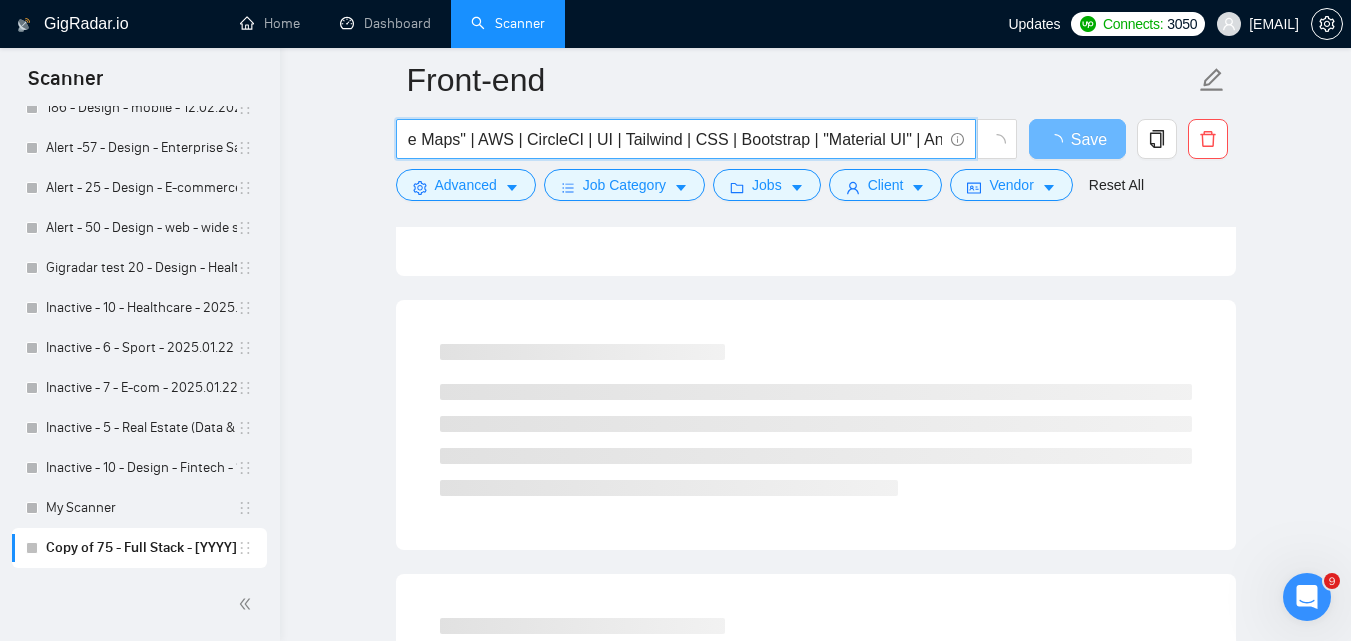scroll, scrollTop: 0, scrollLeft: 1641, axis: horizontal 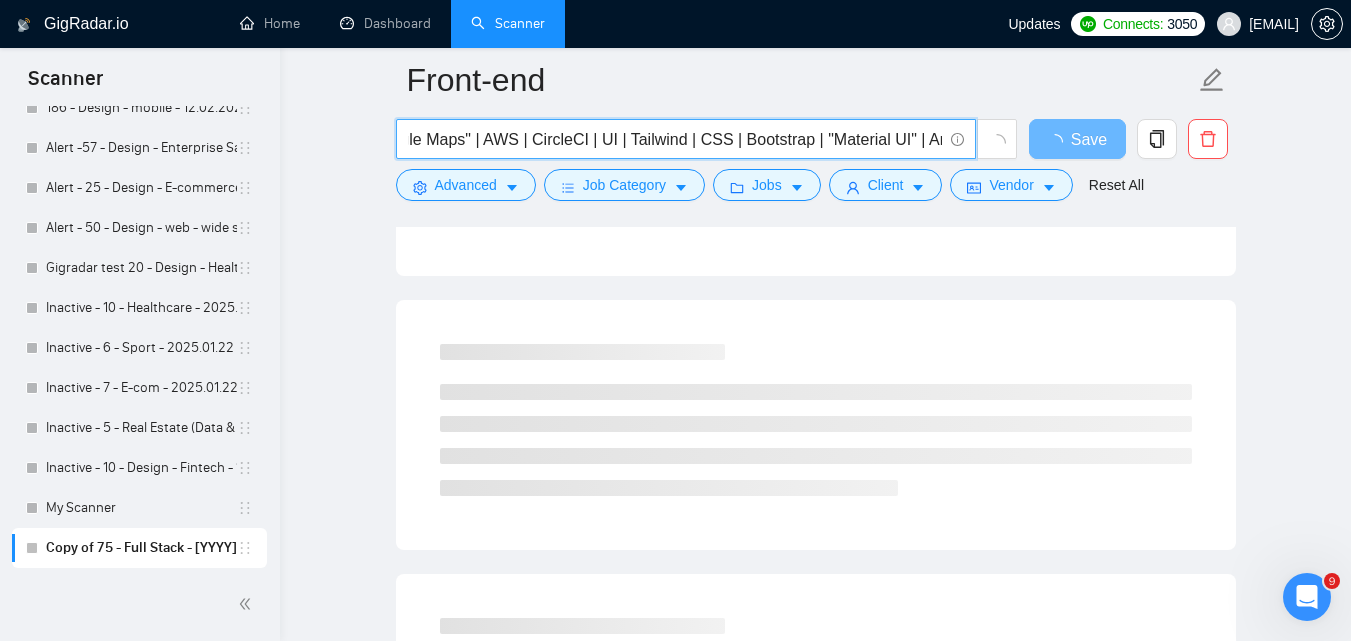 drag, startPoint x: 719, startPoint y: 141, endPoint x: 484, endPoint y: 140, distance: 235.00212 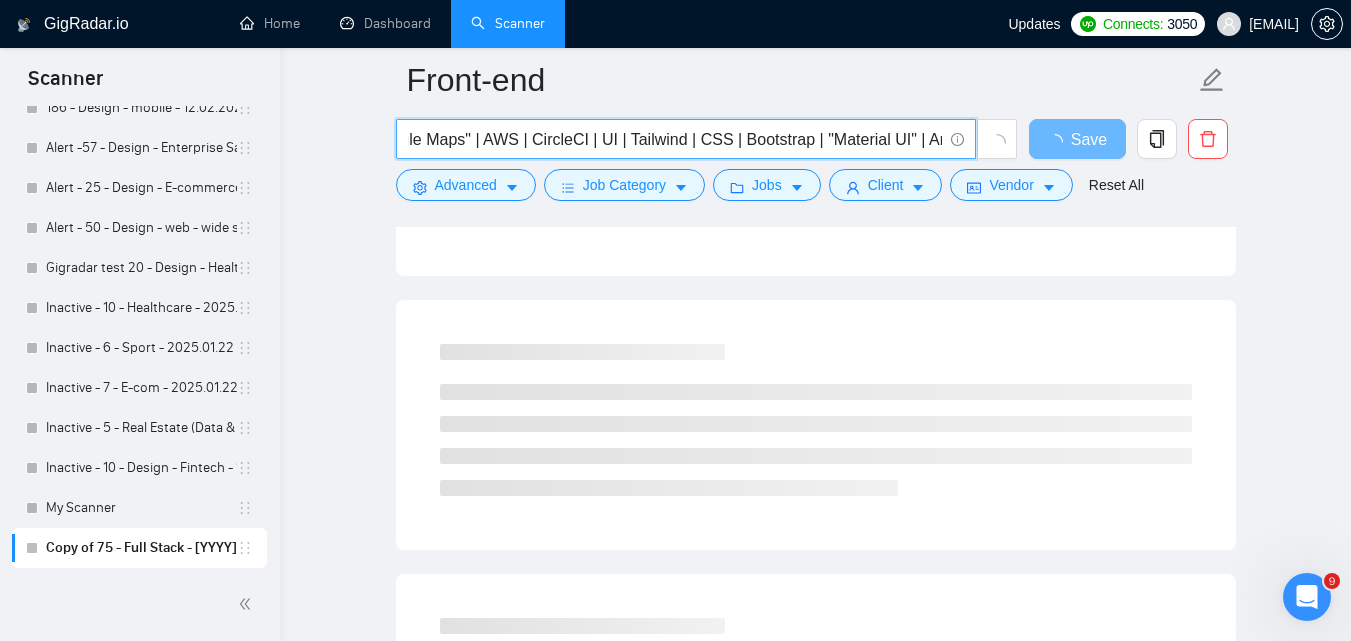 click on "(frontend | "front end" | "front-end") (JavaScript | JS | "React.js" | React | "Vue.js" | Vue | Angular | TypeScript | AdonisJS | Yii2 | Gin | Apollo | ECS | "Node.js" | Node | "API Integration" | REST | Firebase | Stripe | PayPal | Twilio | "Google Maps" | AWS | CircleCI | UI | Tailwind | CSS | Bootstrap | "Material UI" | Ant | HTML5 | CSS3 | Webpack | Vite | Rollup | Jest | Cypress)" at bounding box center [675, 139] 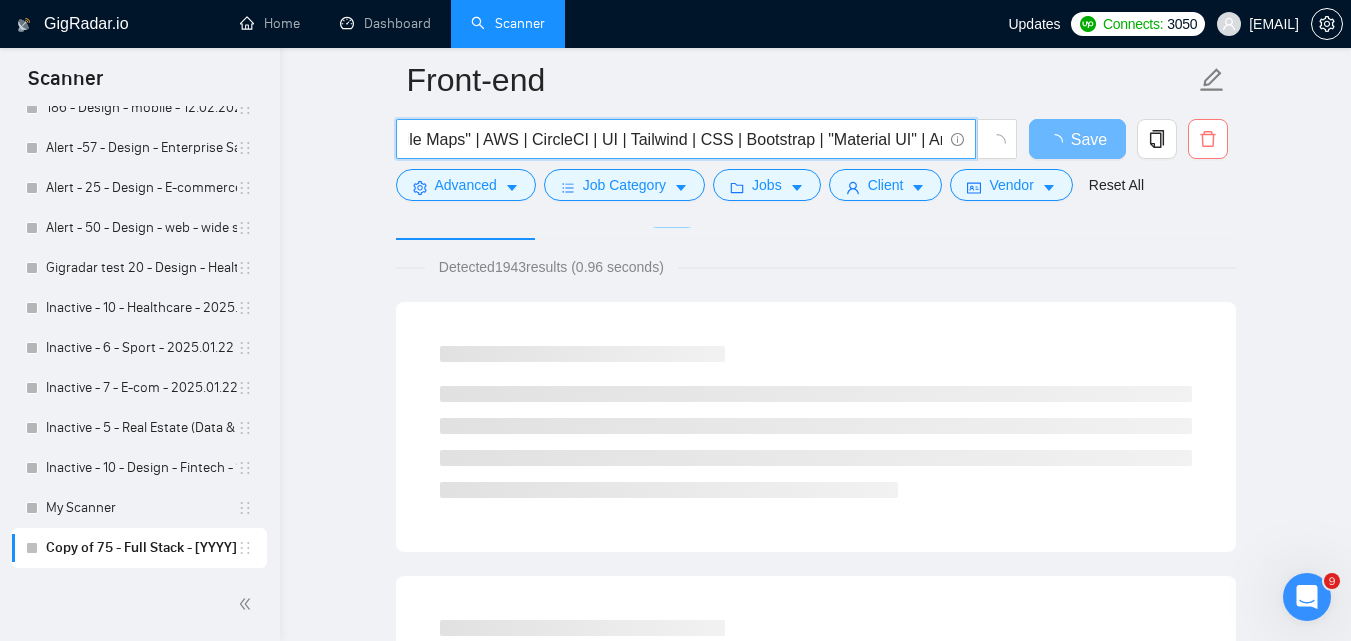 scroll, scrollTop: 0, scrollLeft: 0, axis: both 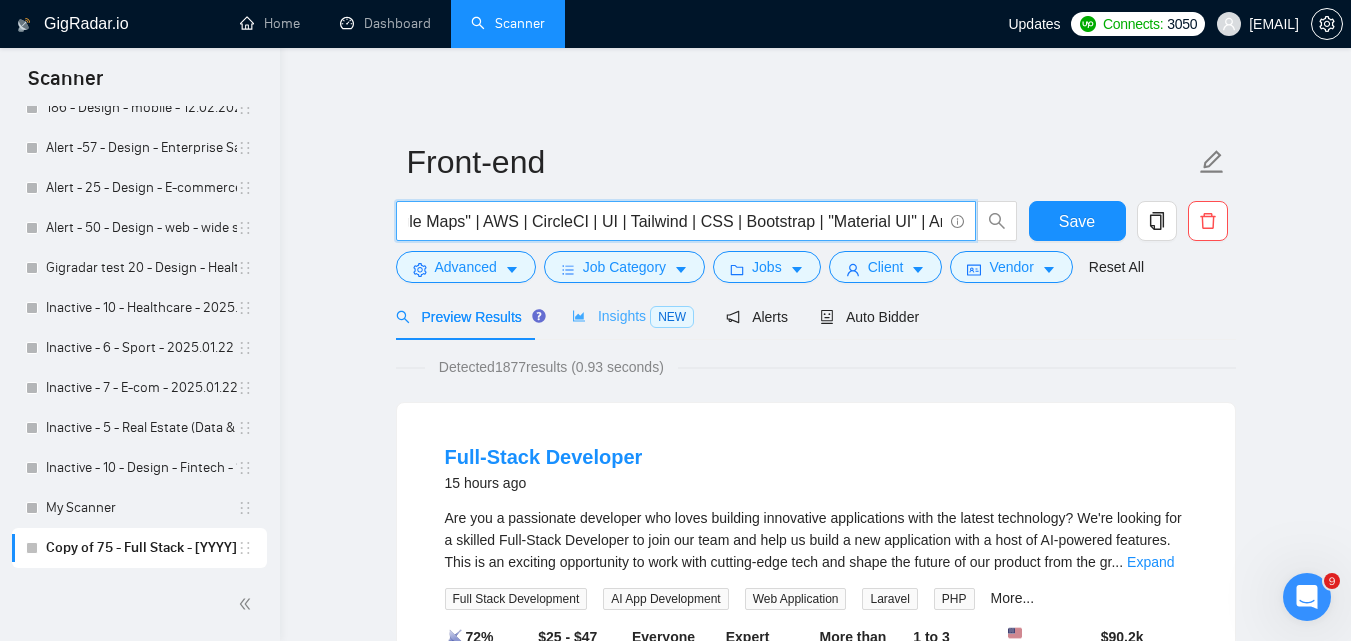 type on "(frontend | "front end" | "front-end") (JavaScript | JS | "React.js" | React | "Vue.js" | Vue | Angular | TypeScript | AdonisJS | Yii2 | Gin | Apollo | ECS | "Node.js" | Node | "API Integration" | REST | Firebase | Stripe | PayPal | Twilio | "Google Maps" | AWS | CircleCI | UI | Tailwind | CSS | Bootstrap | "Material UI" | Ant | HTML5 | CSS3 | Webpack | Vite | Rollup | Jest | Cypress)" 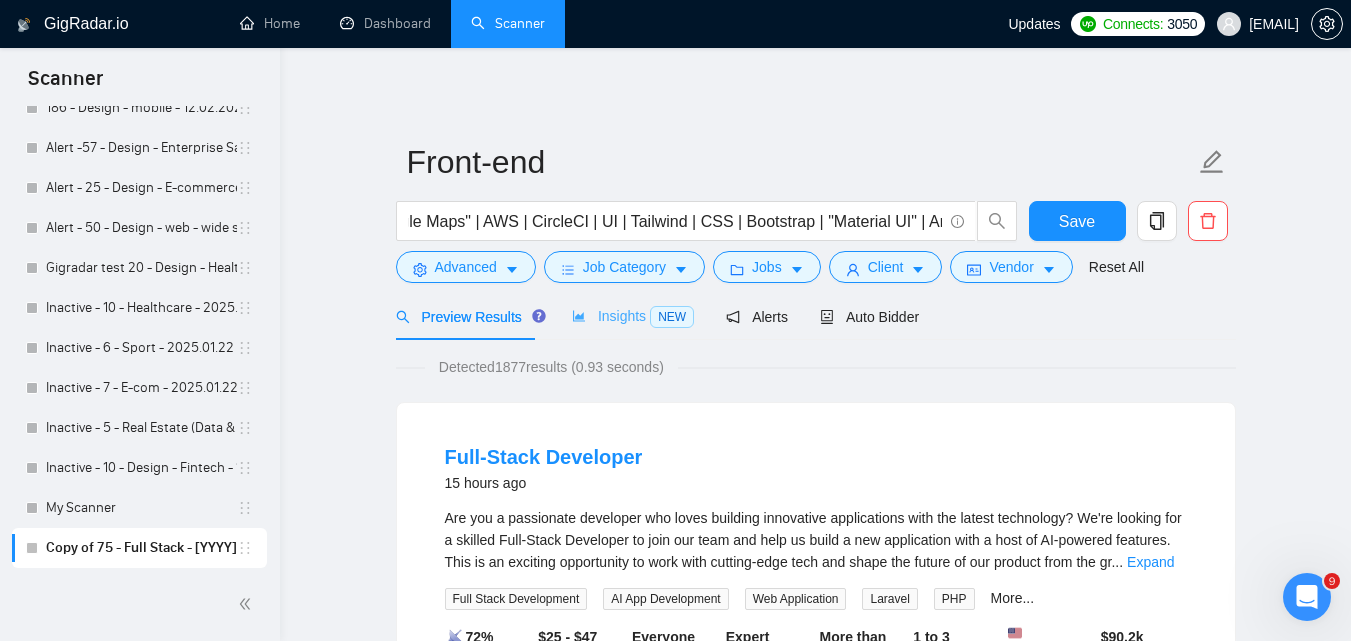 click on "Insights NEW" at bounding box center [633, 316] 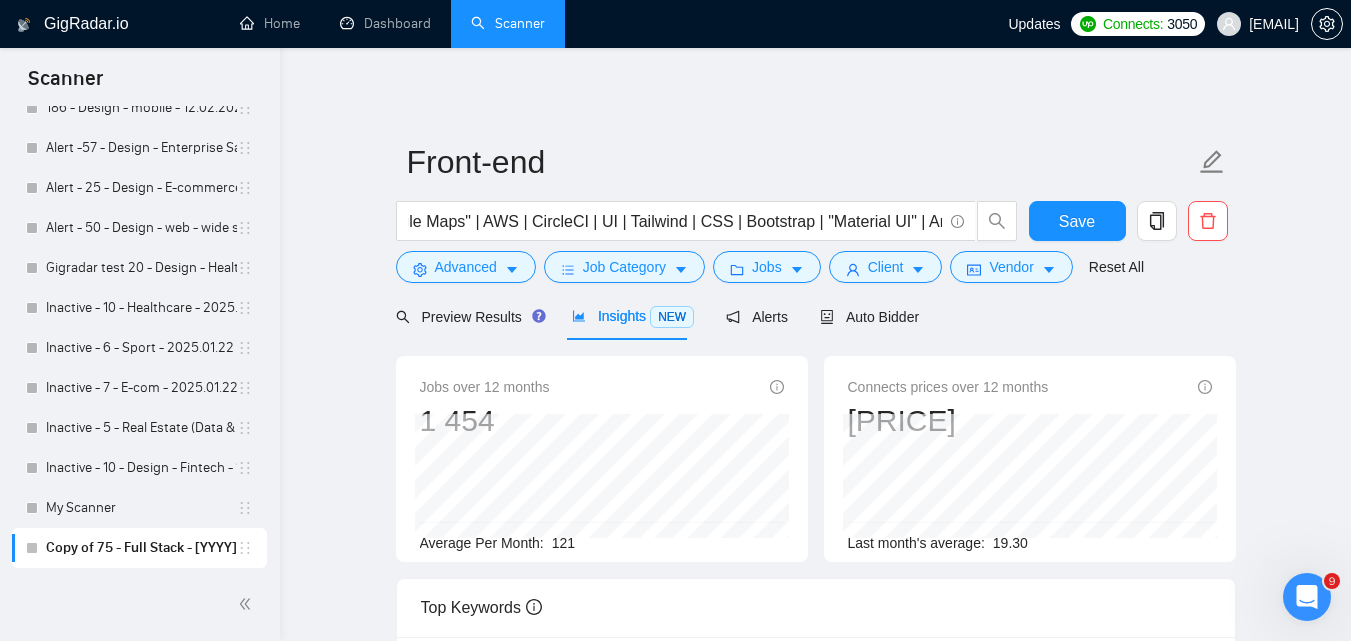 scroll, scrollTop: 0, scrollLeft: 0, axis: both 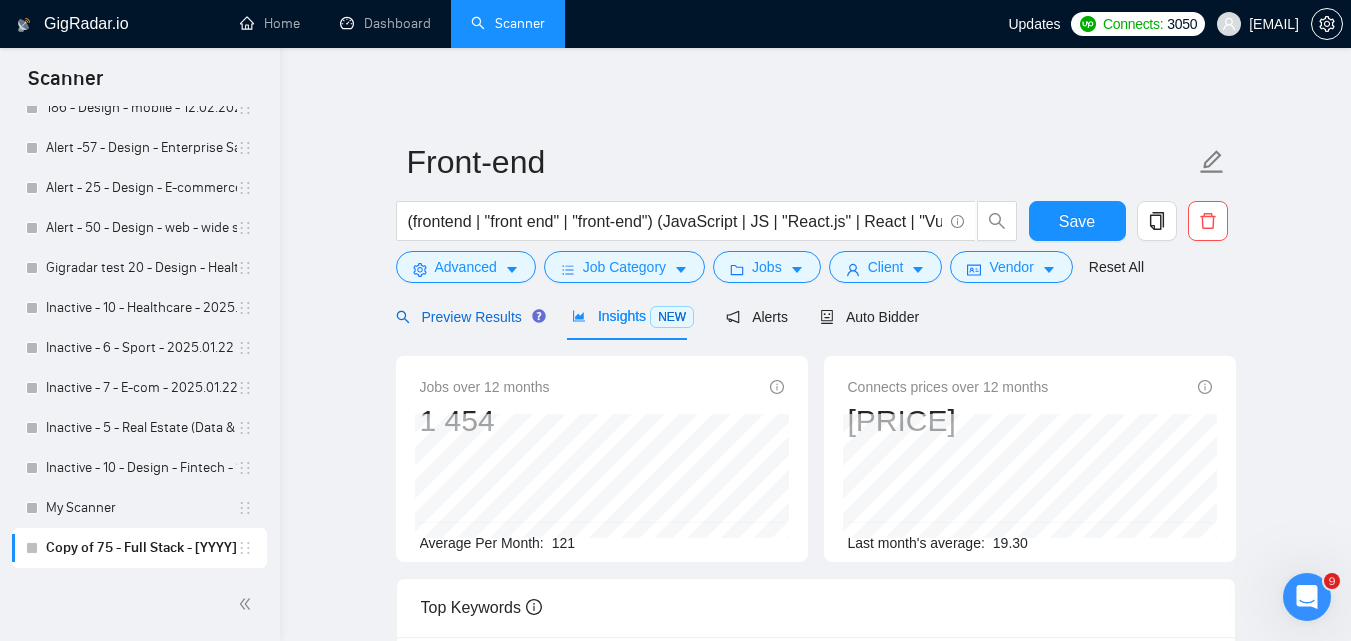 click on "Preview Results" at bounding box center (468, 317) 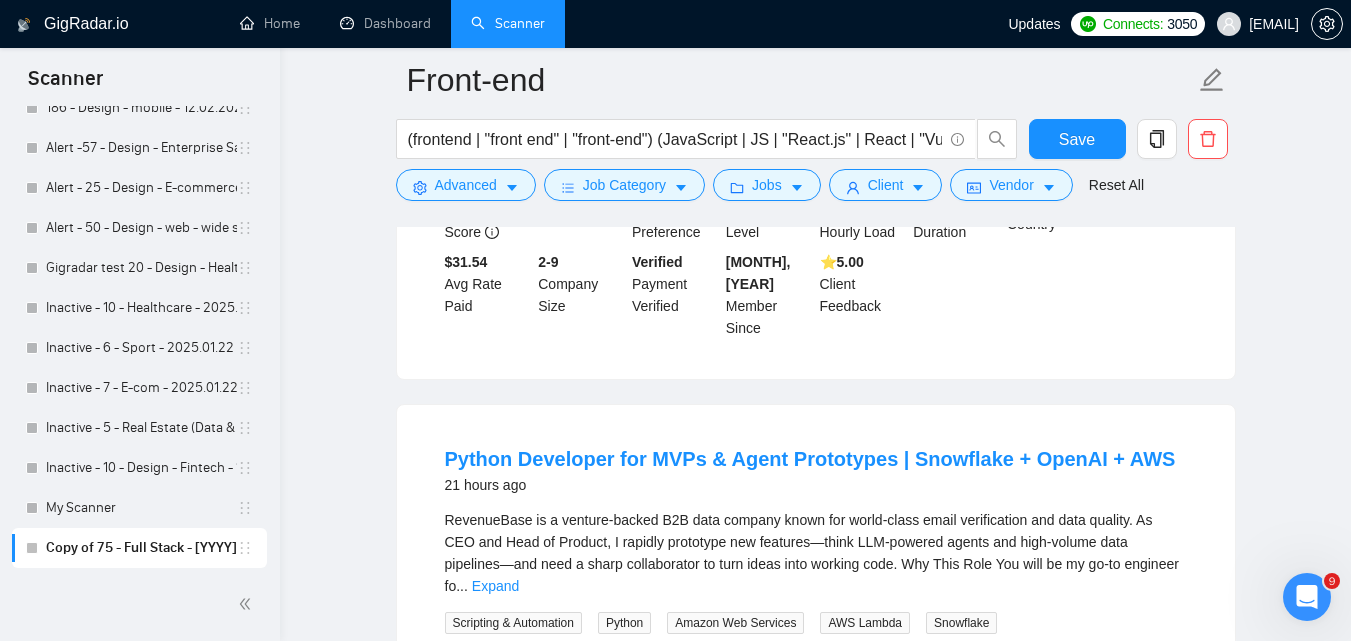 scroll, scrollTop: 1500, scrollLeft: 0, axis: vertical 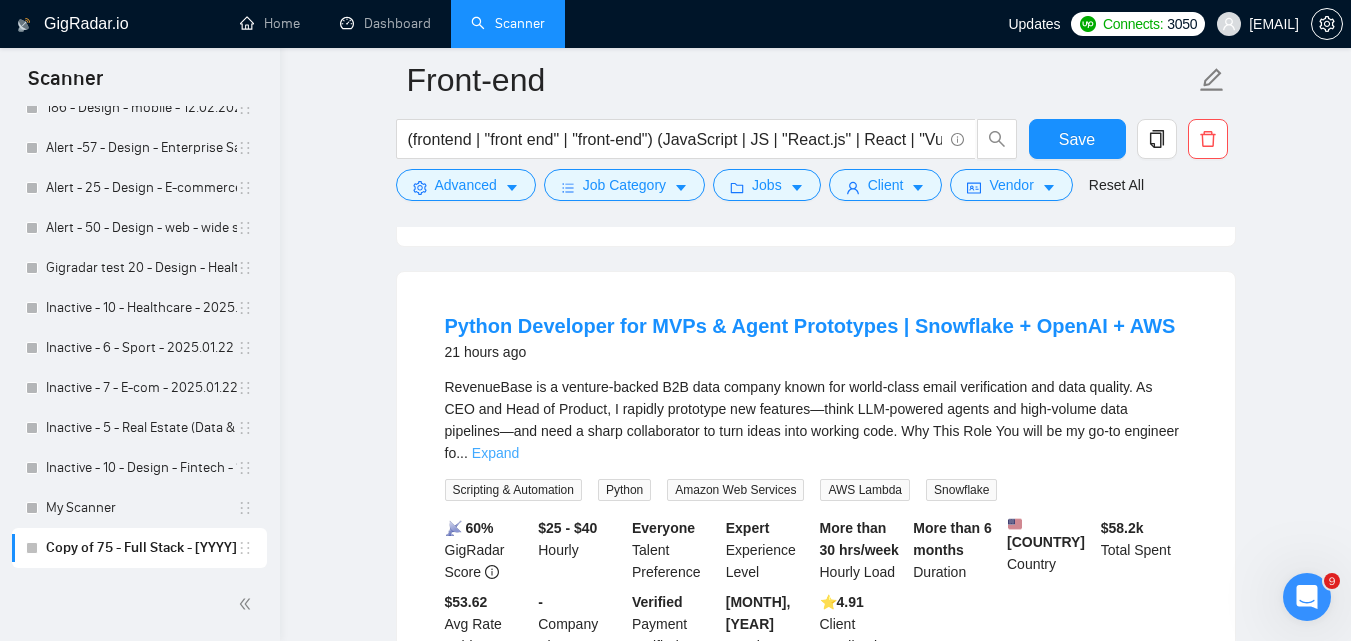 click on "Expand" at bounding box center [495, 453] 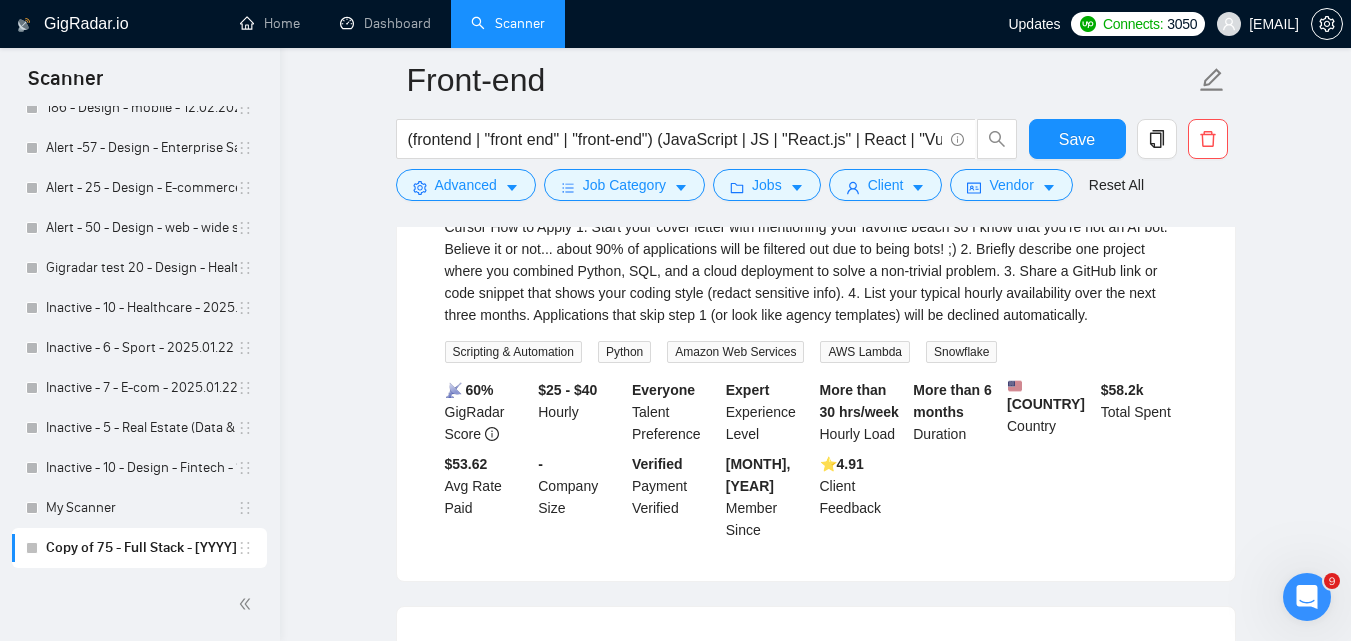 scroll, scrollTop: 2300, scrollLeft: 0, axis: vertical 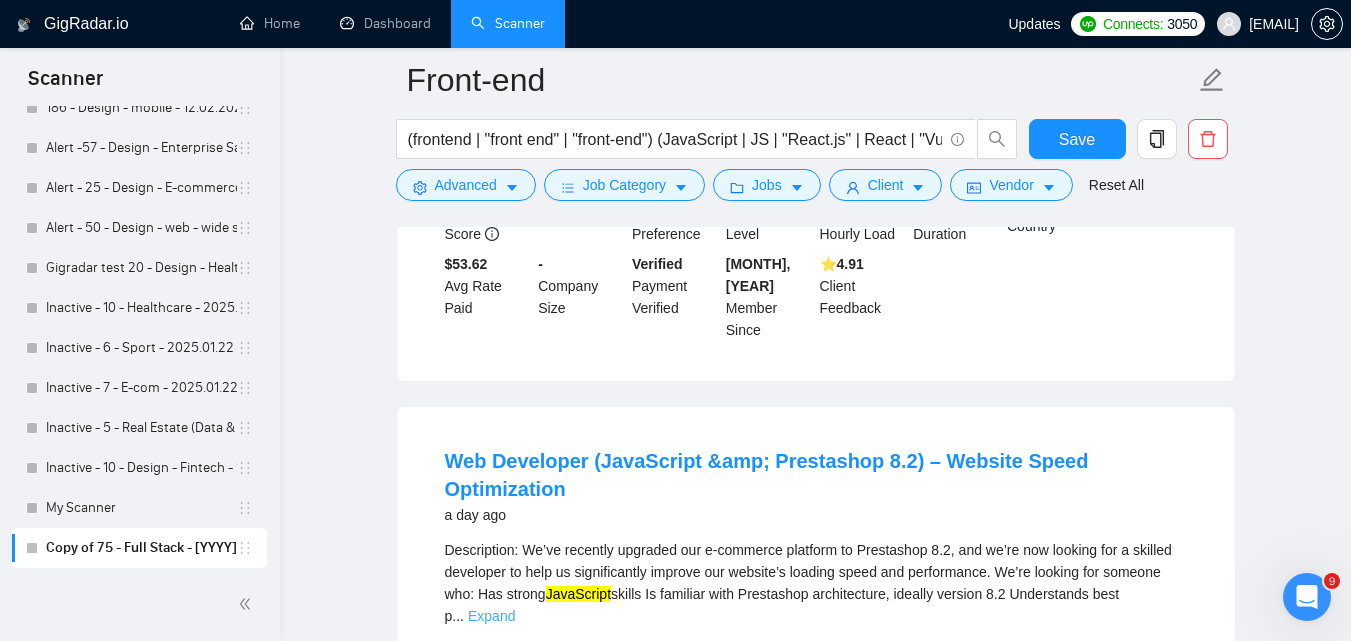 click on "Expand" at bounding box center (491, 616) 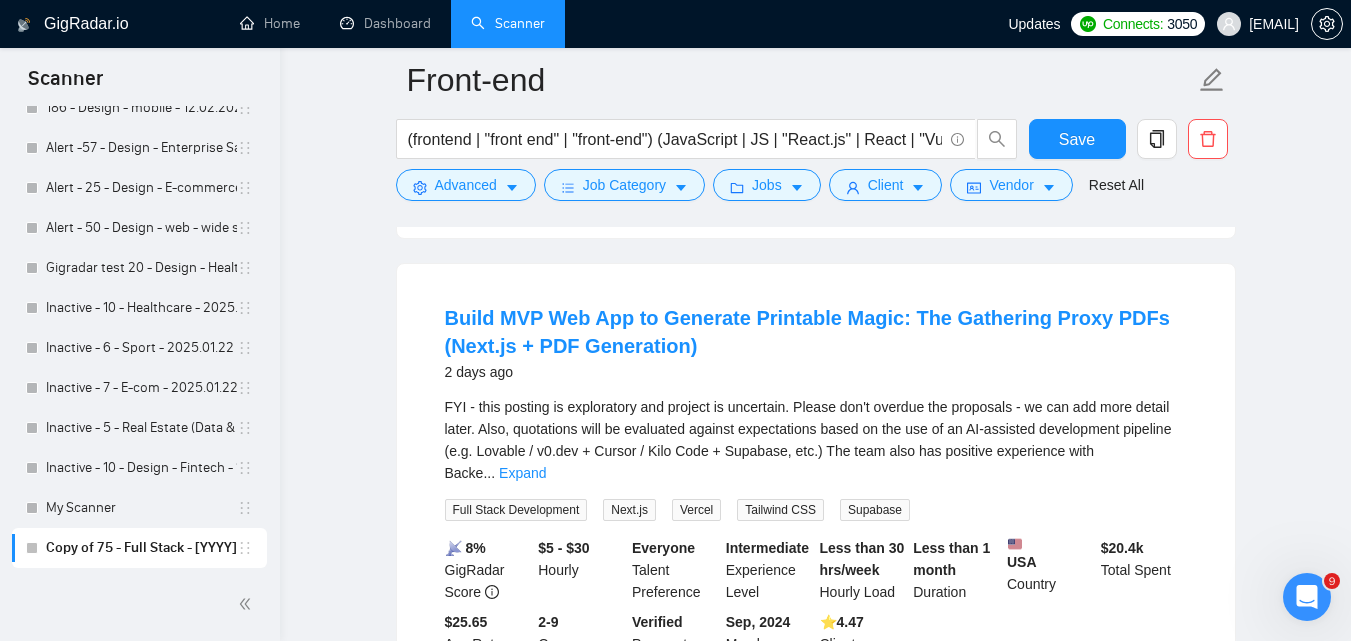 scroll, scrollTop: 3100, scrollLeft: 0, axis: vertical 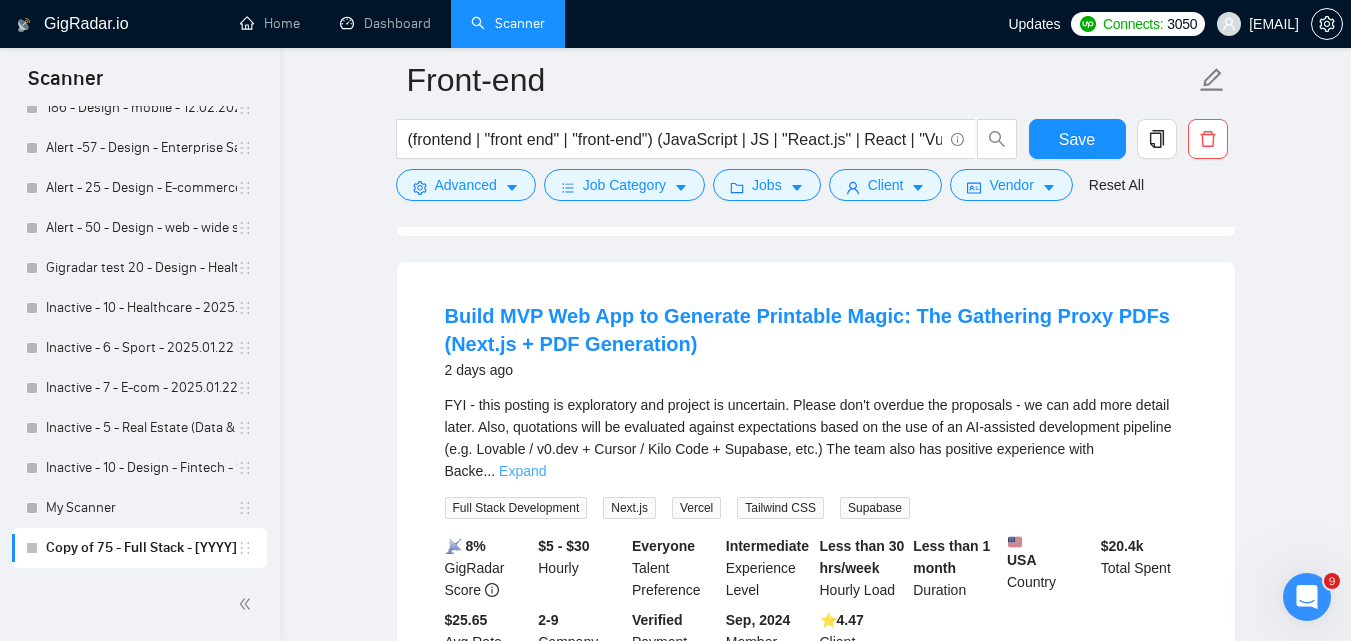 click on "Expand" at bounding box center [522, 471] 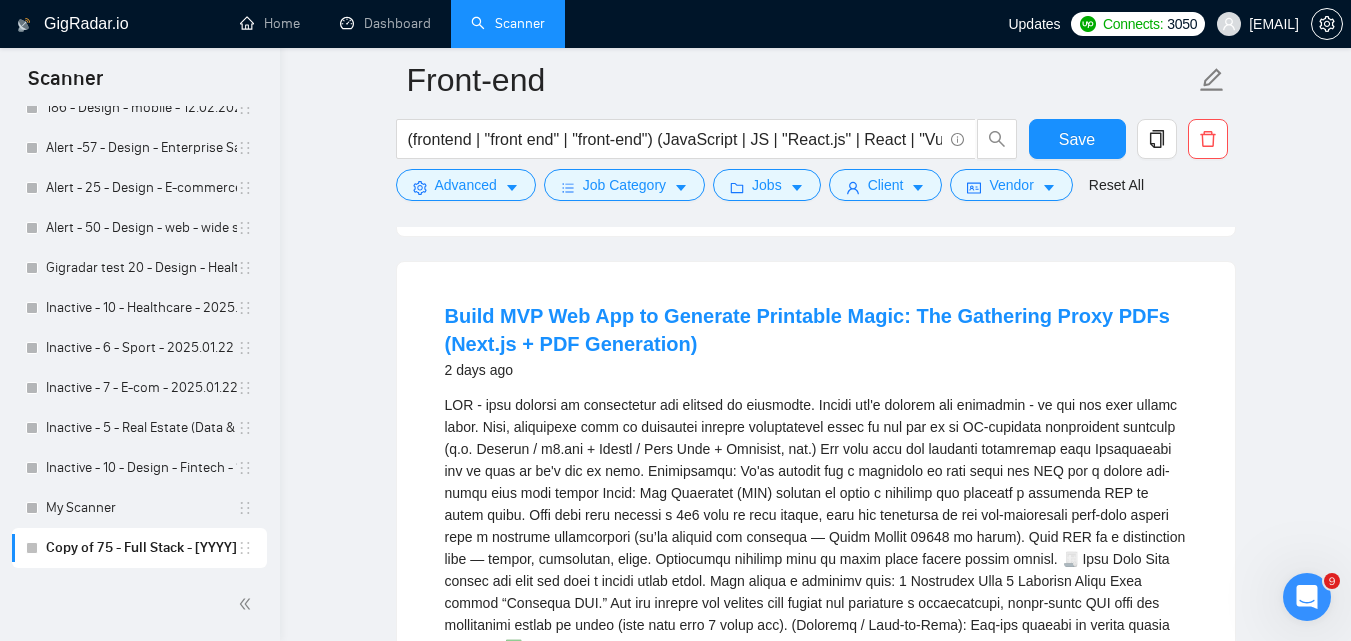click on "frontend using React + Tailwind (shadcn/ui preferred).
🧑‍💻 Tech Notes
Not mandatory.
We’re using an AI-assisted development workflow and modern stack:
Frontend : Next.js, React , Tailwind CSS , shadcn/ui
Backend: Node.js API routes (Next.js, hosted on Vercel)
PDF Generation: Puppeteer or PDFKit (or other)
Storage (if needed): Supabase
You’re welcome to use v0.dev + Cursor for development efficiency
🚫 Out of Scope for MVP
The following are not part of this project (but may come later):
- User accounts or decklist history
- Print options (crop marks, scaling, watermark, etc.)
- Paid features, subscriptions, or Stripe" at bounding box center (816, 680) 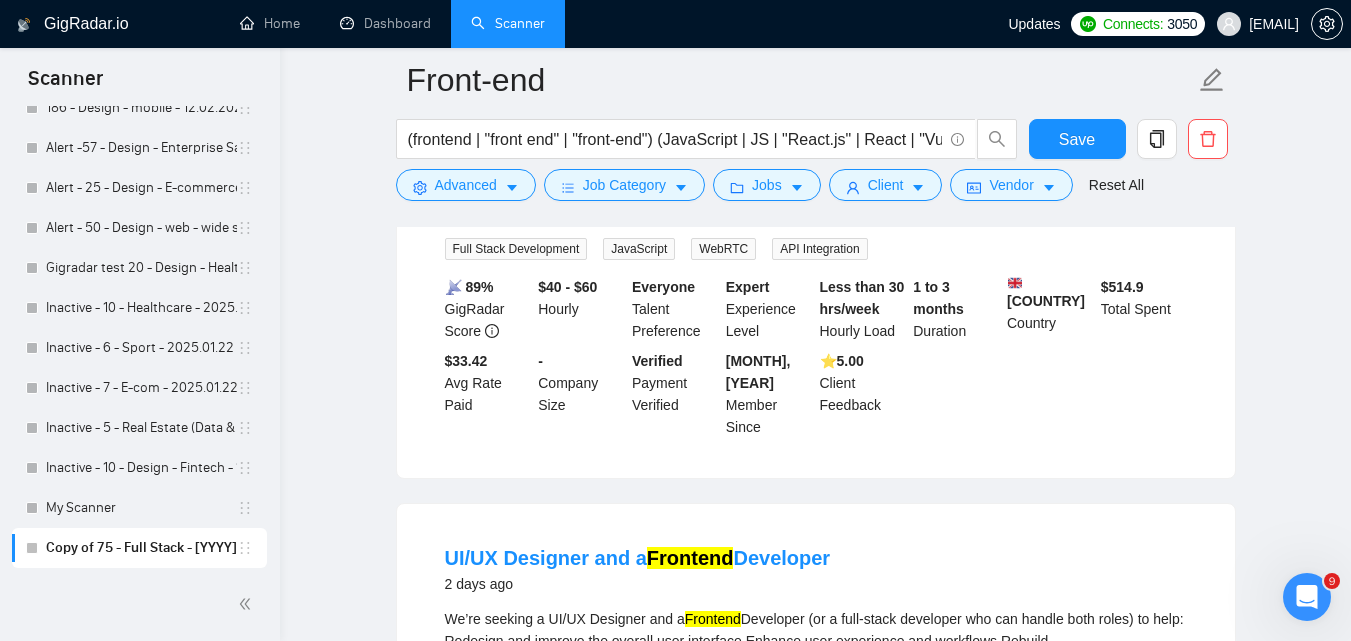 scroll, scrollTop: 4400, scrollLeft: 0, axis: vertical 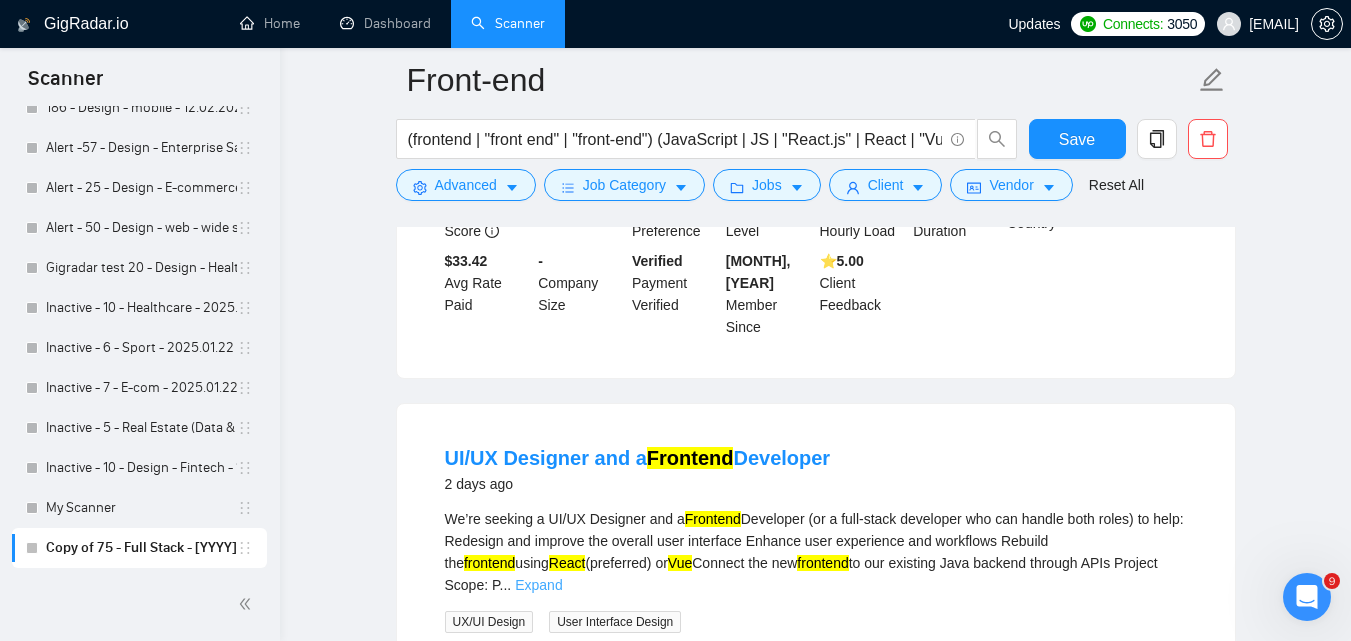 click on "Expand" at bounding box center (538, 585) 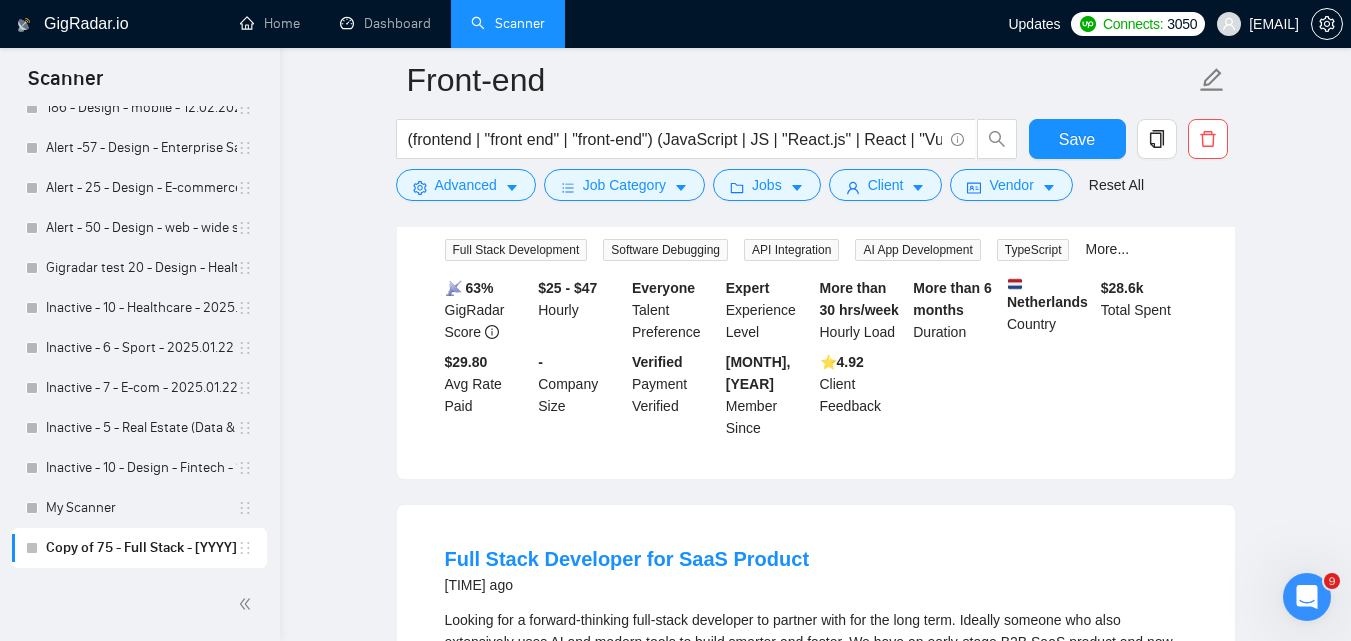 scroll, scrollTop: 5400, scrollLeft: 0, axis: vertical 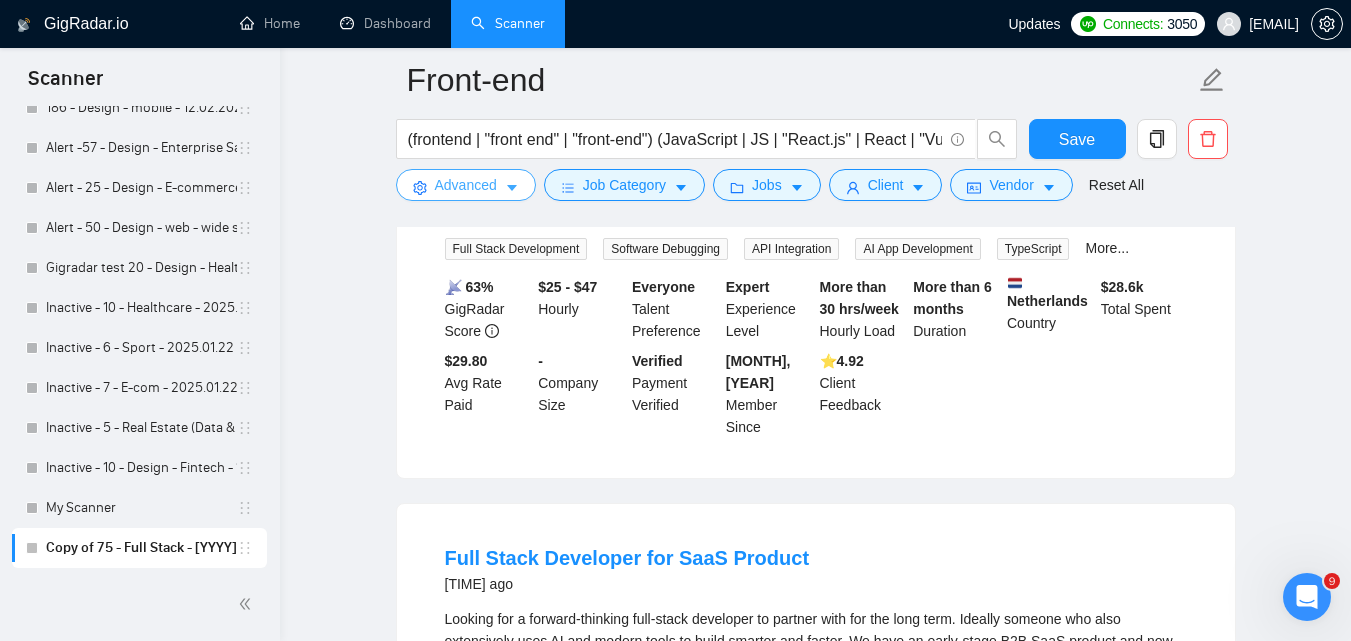 click on "Advanced" at bounding box center (466, 185) 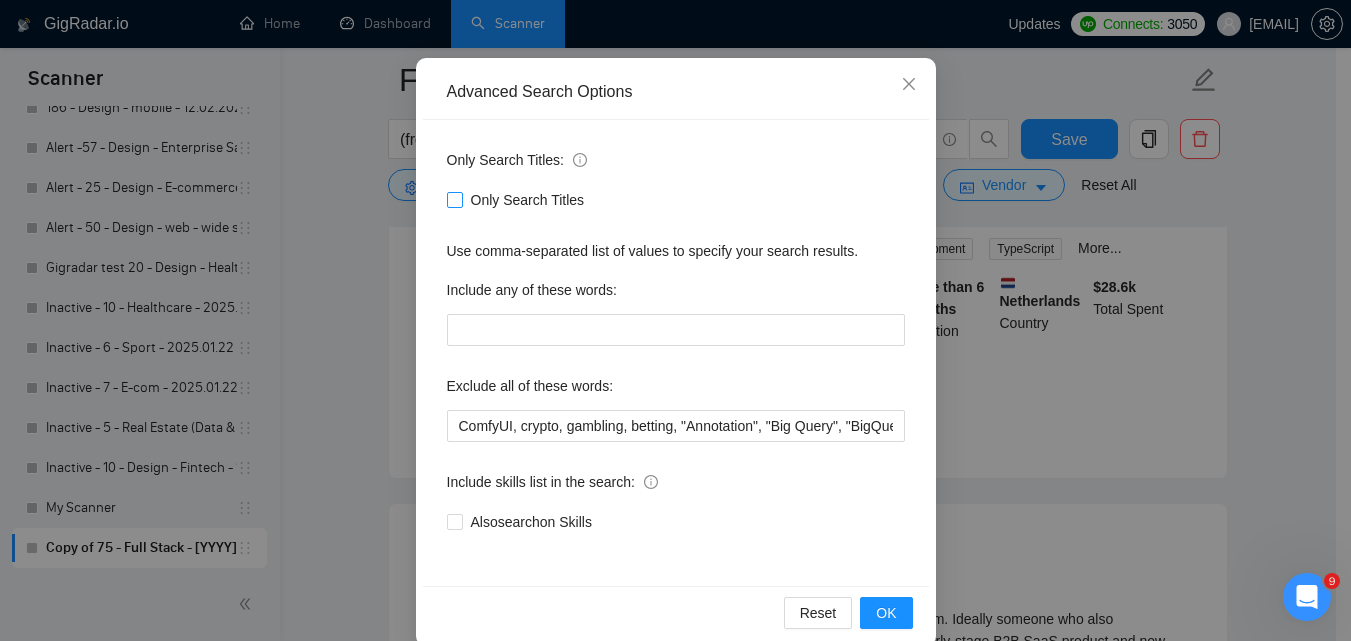 scroll, scrollTop: 191, scrollLeft: 0, axis: vertical 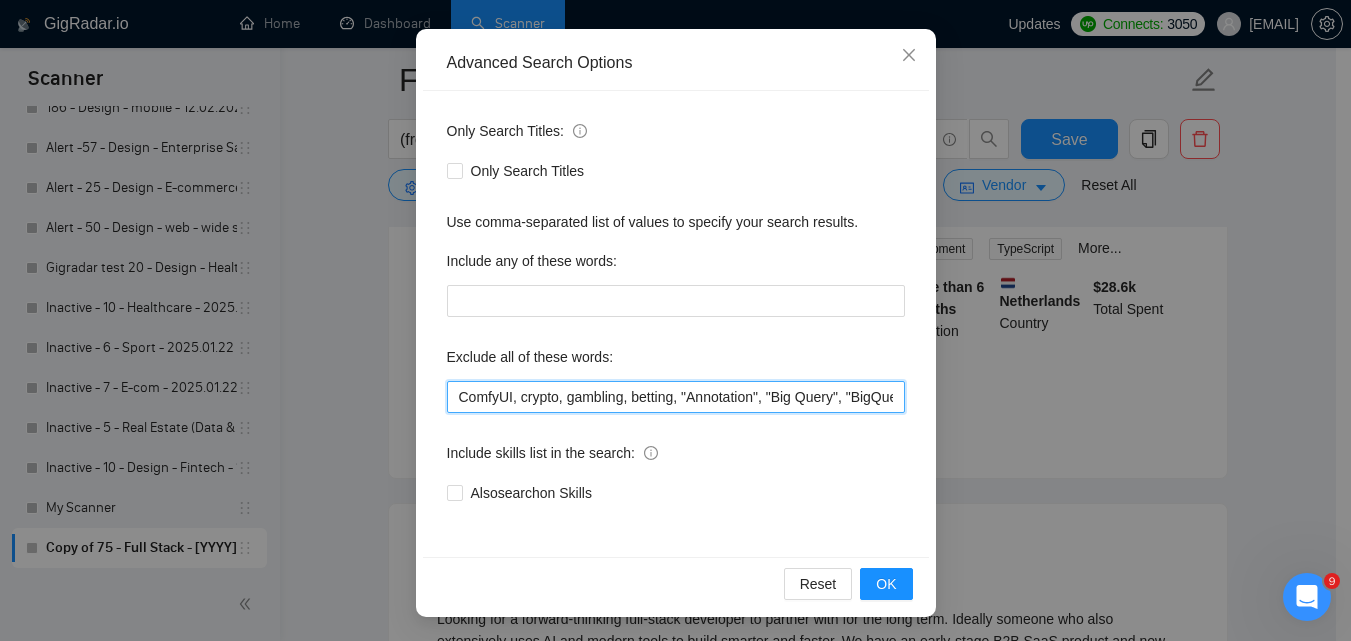 click on "ComfyUI, crypto, gambling, betting, "Annotation", "Big Query", "BigQuery", Zapier, "make.com", CTO, Linux, interview, interviews, "website builder", builder, webflow, "no code", "no-code", "low code", "low-code", plugin, "bubble.io", Bubble, Wordpress, automation, Odoo, UX, Figma, QA, Education, Teacher, Educational, Teach, Scraping, "Web scraping", Embedded, "Live coding", "Full time", "no agency", "no agencies", "individual only" ", "freelancers only", "freelancers only","No Agencies!", "independent contractors only", tutor, coach, advice, "teach me", (consult*), playwright, "test automation", selenium, Gurobi, "only individuals", "prompt engineer", Unity, ".NET", CMS, "Content Management System"" at bounding box center (676, 397) 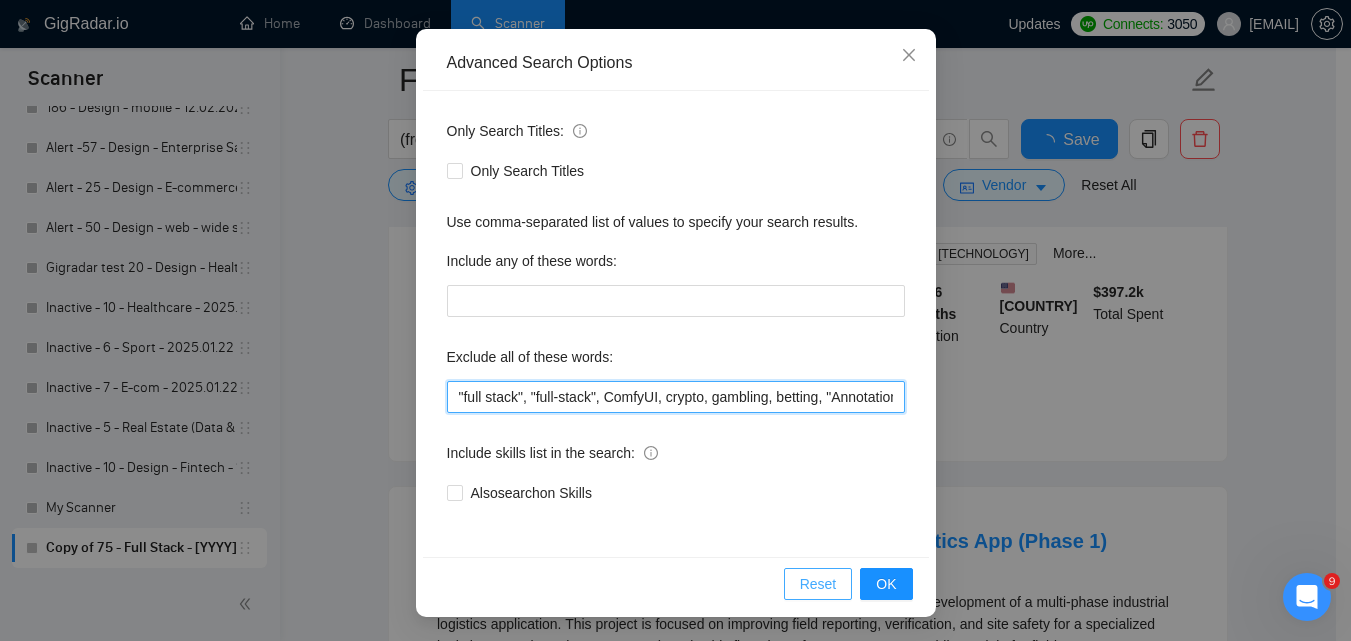 scroll, scrollTop: 4388, scrollLeft: 0, axis: vertical 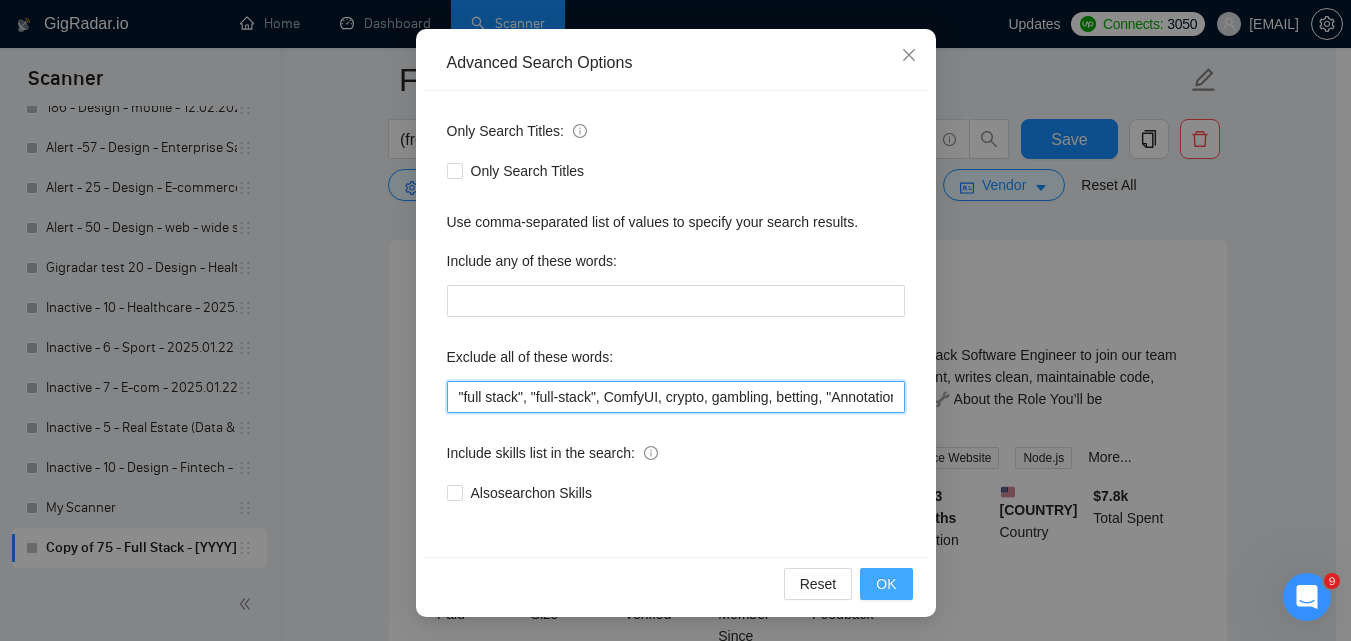 type on ""full stack", "full-stack", ComfyUI, crypto, gambling, betting, "Annotation", "Big Query", "BigQuery", Zapier, "make.com", CTO, Linux, interview, interviews, "website builder", builder, webflow, "no code", "no-code", "low code", "low-code", plugin, "bubble.io", Bubble, Wordpress, automation, Odoo, UX, Figma, QA, Education, Teacher, Educational, Teach, Scraping, "Web scraping", Embedded, "Live coding", "Full time", "no agency", "no agencies", "individual only" ", "freelancers only", "freelancers only","No Agencies!", "independent contractors only", tutor, coach, advice, "teach me", (consult*), playwright, "test automation", selenium, Gurobi, "only individuals", "prompt engineer", Unity, ".NET", CMS, "Content Management System"" 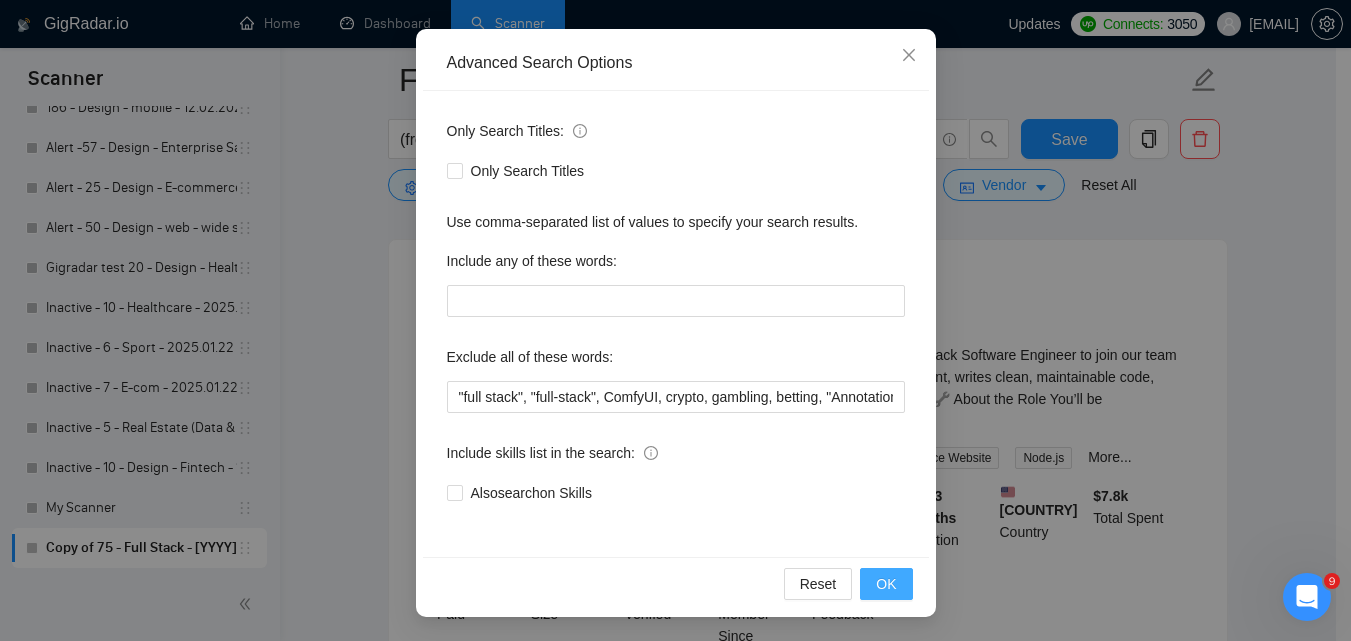click on "OK" at bounding box center [886, 584] 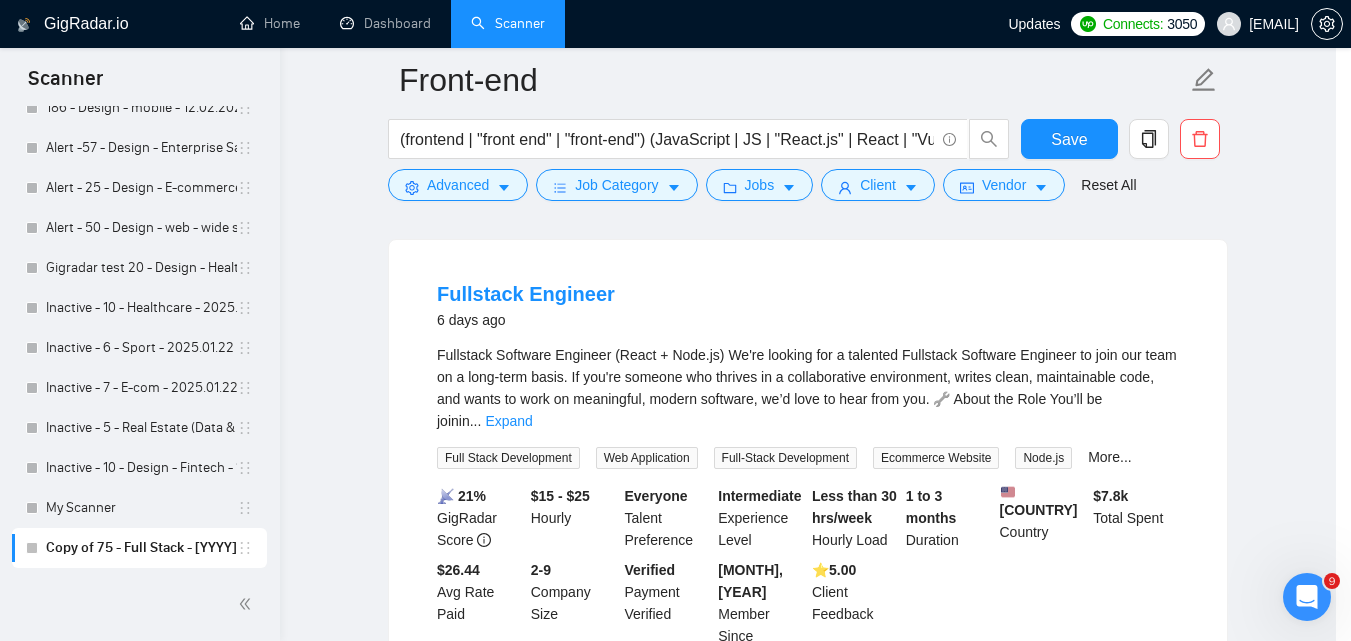scroll, scrollTop: 91, scrollLeft: 0, axis: vertical 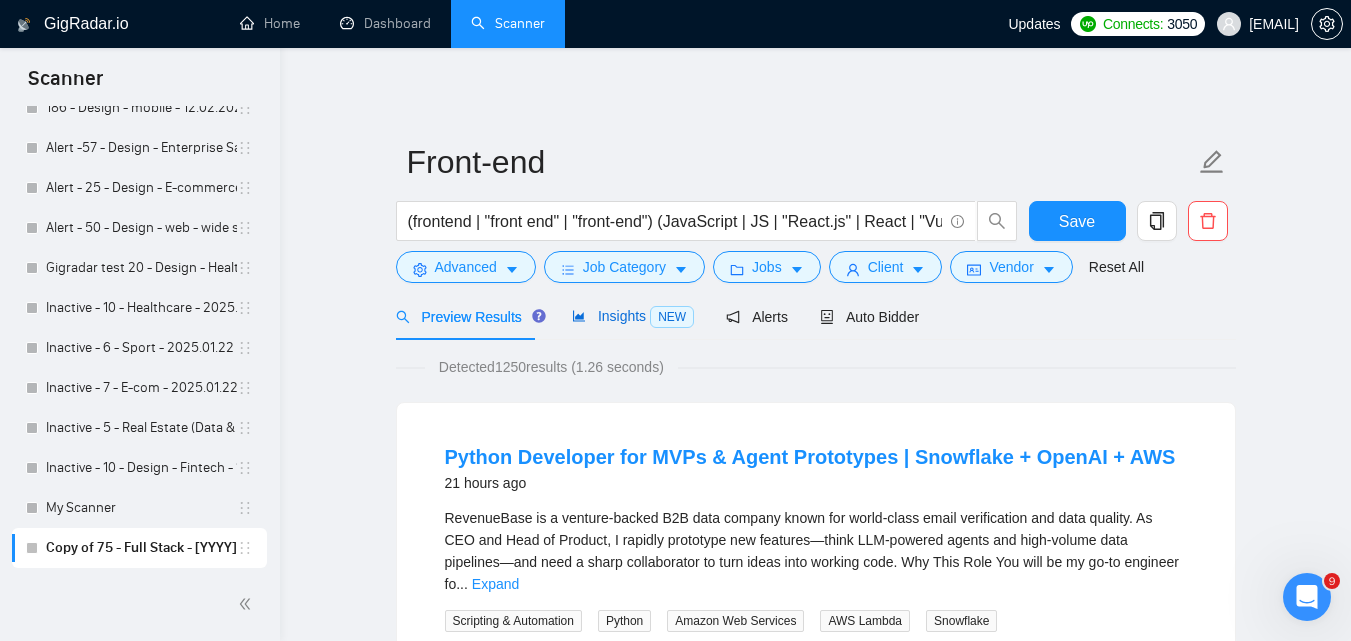 click on "Insights NEW" at bounding box center (633, 316) 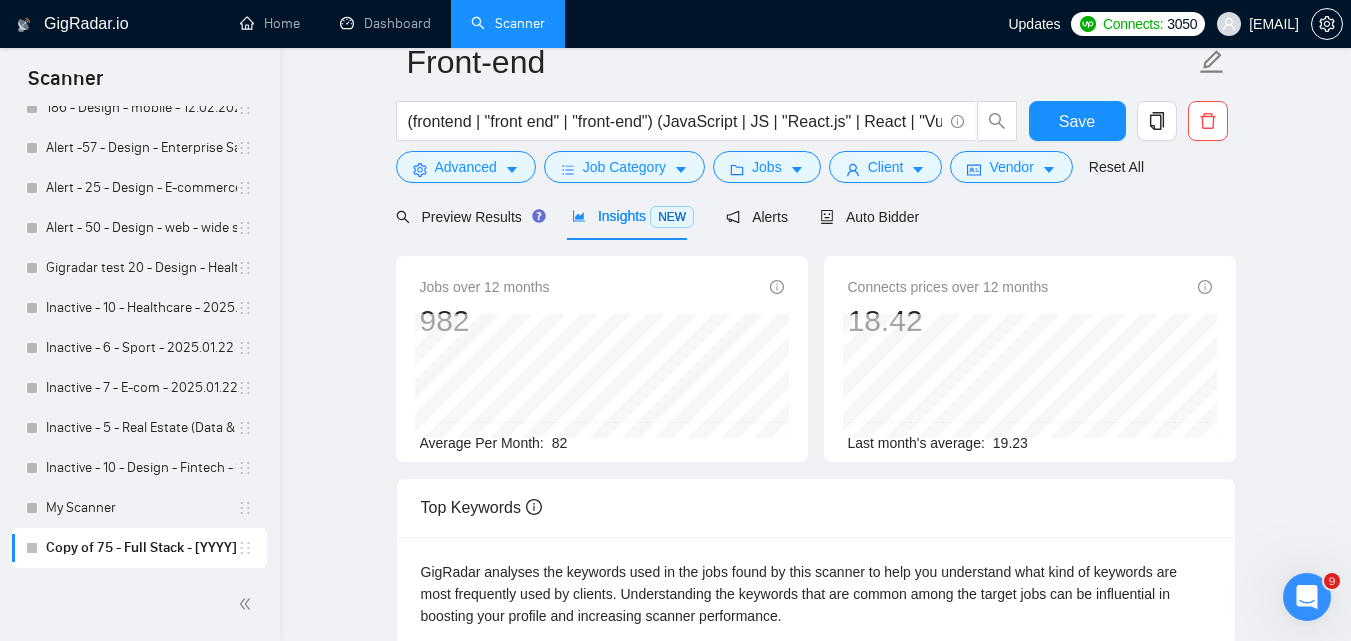scroll, scrollTop: 0, scrollLeft: 0, axis: both 